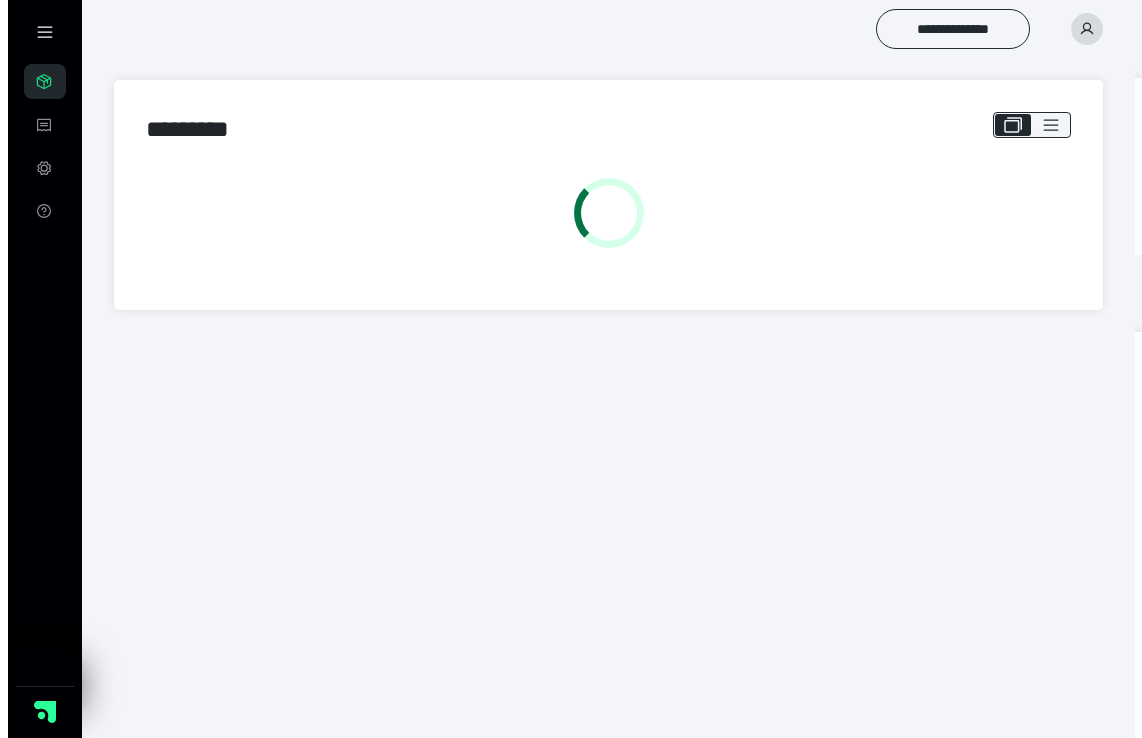 scroll, scrollTop: 0, scrollLeft: 0, axis: both 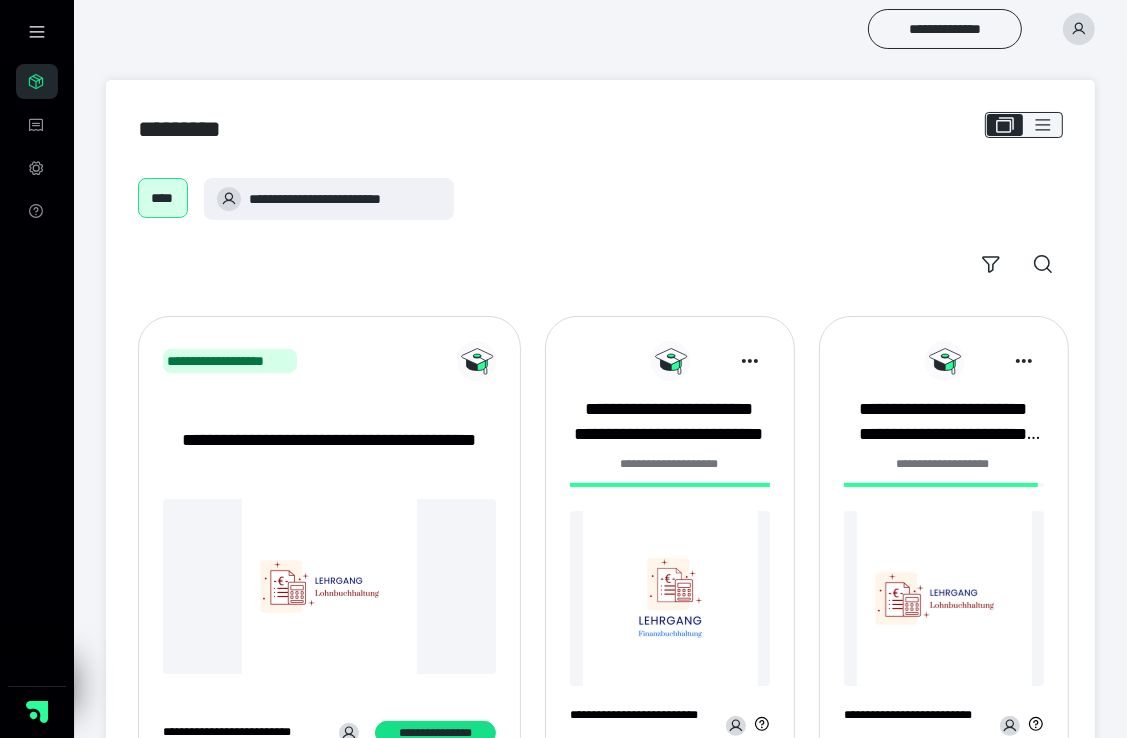 click at bounding box center (670, 598) 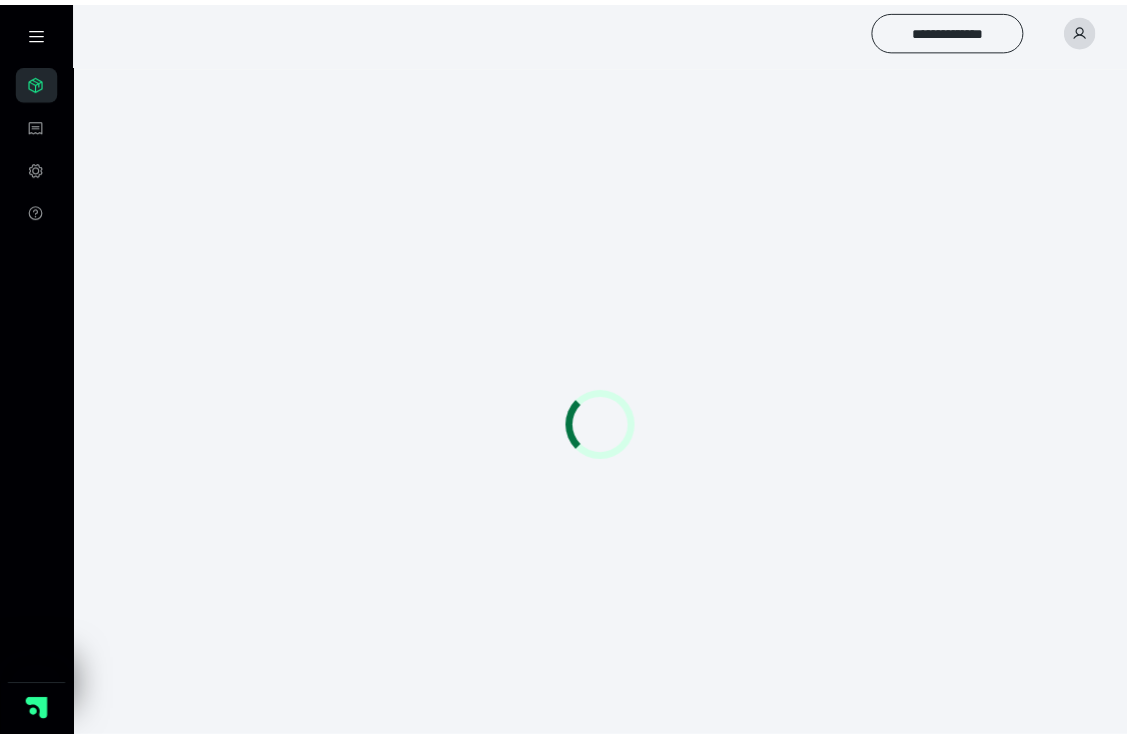 scroll, scrollTop: 0, scrollLeft: 0, axis: both 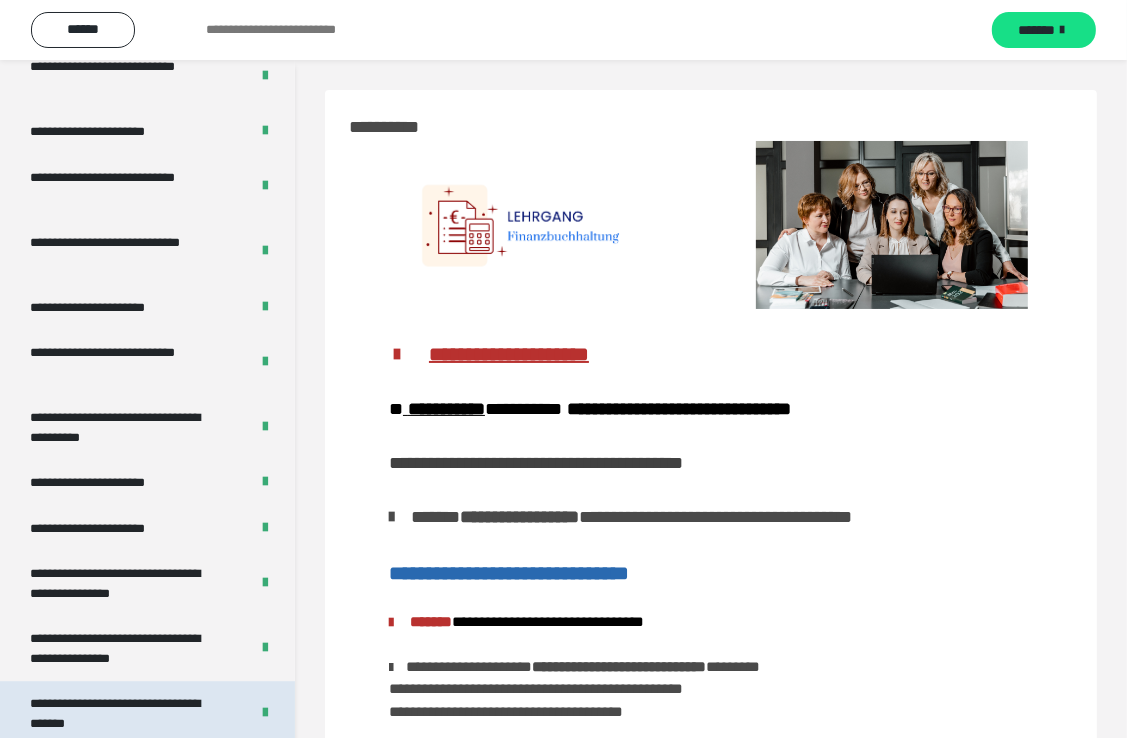 click on "**********" at bounding box center [124, 713] 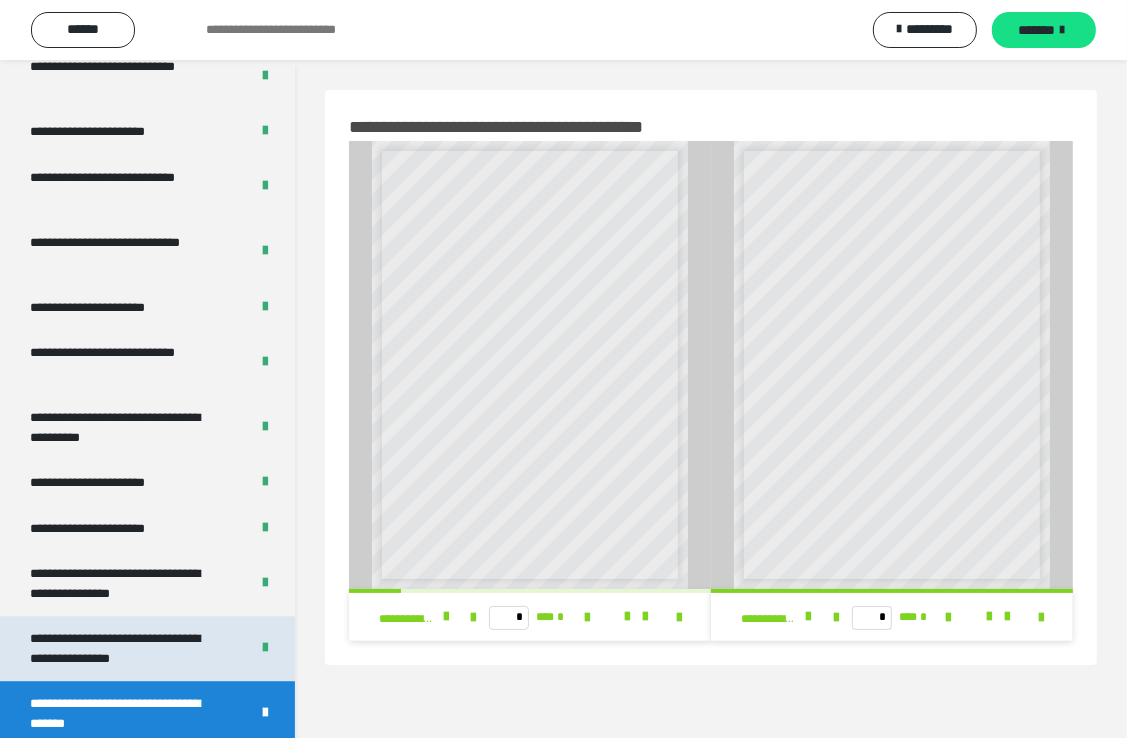 click on "**********" at bounding box center [124, 648] 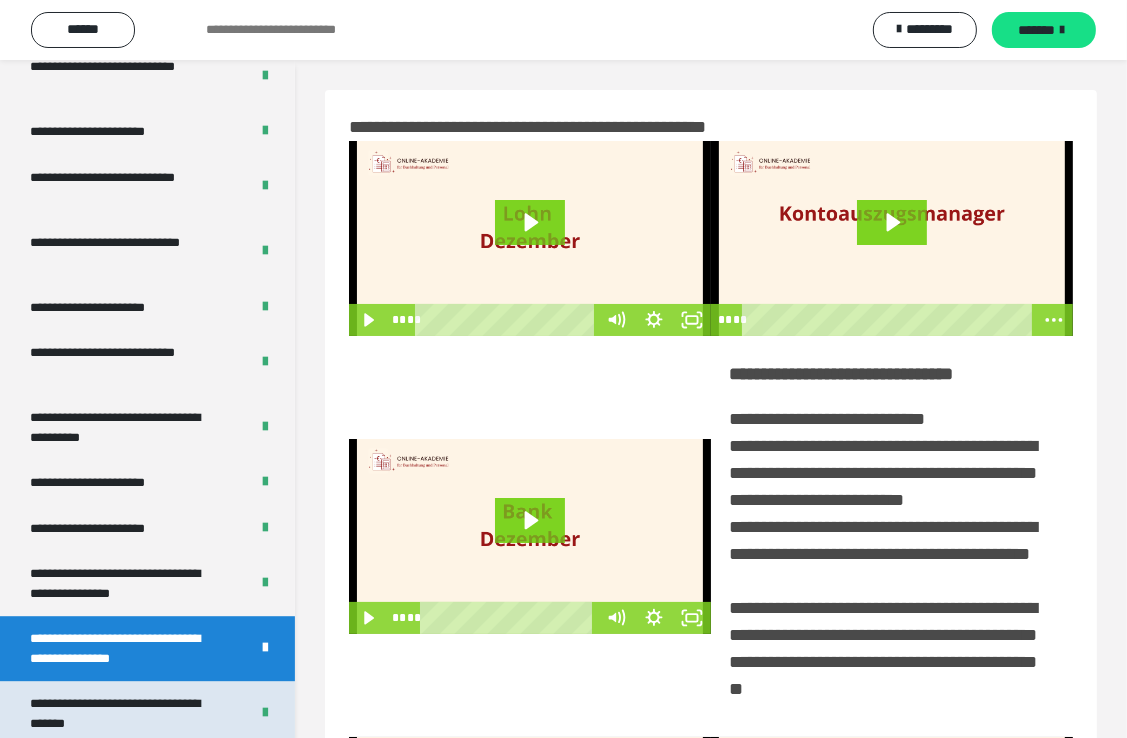 click on "**********" at bounding box center (124, 713) 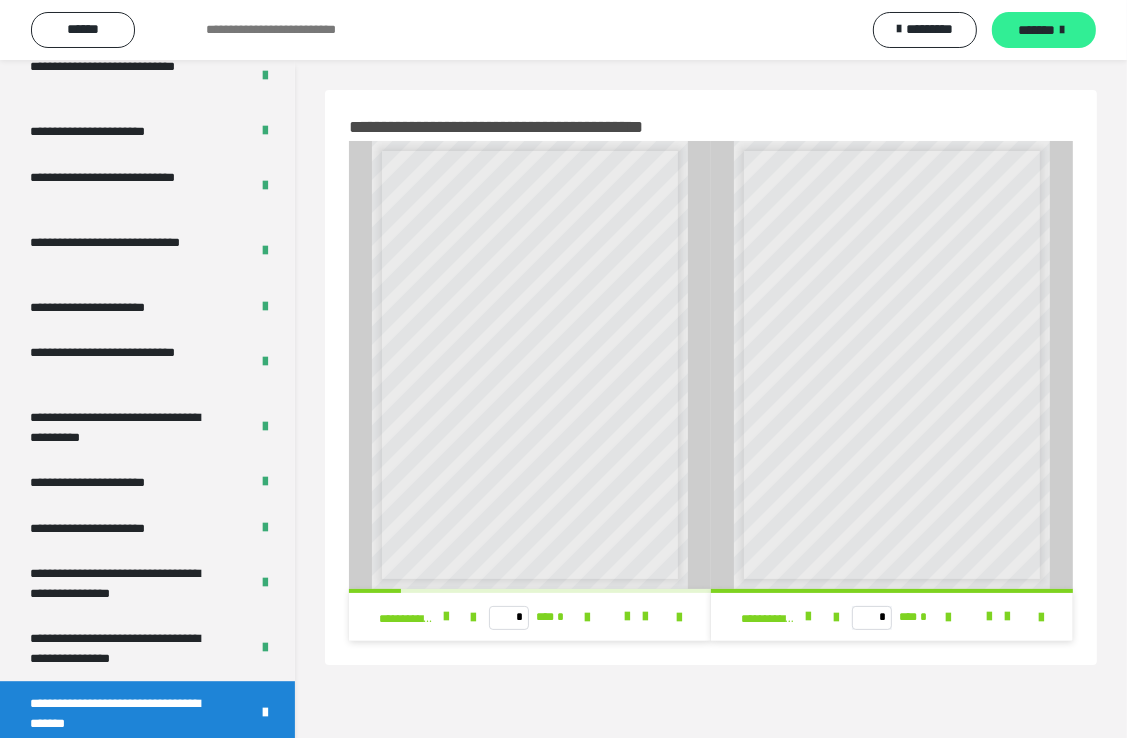 click on "*******" at bounding box center [1044, 30] 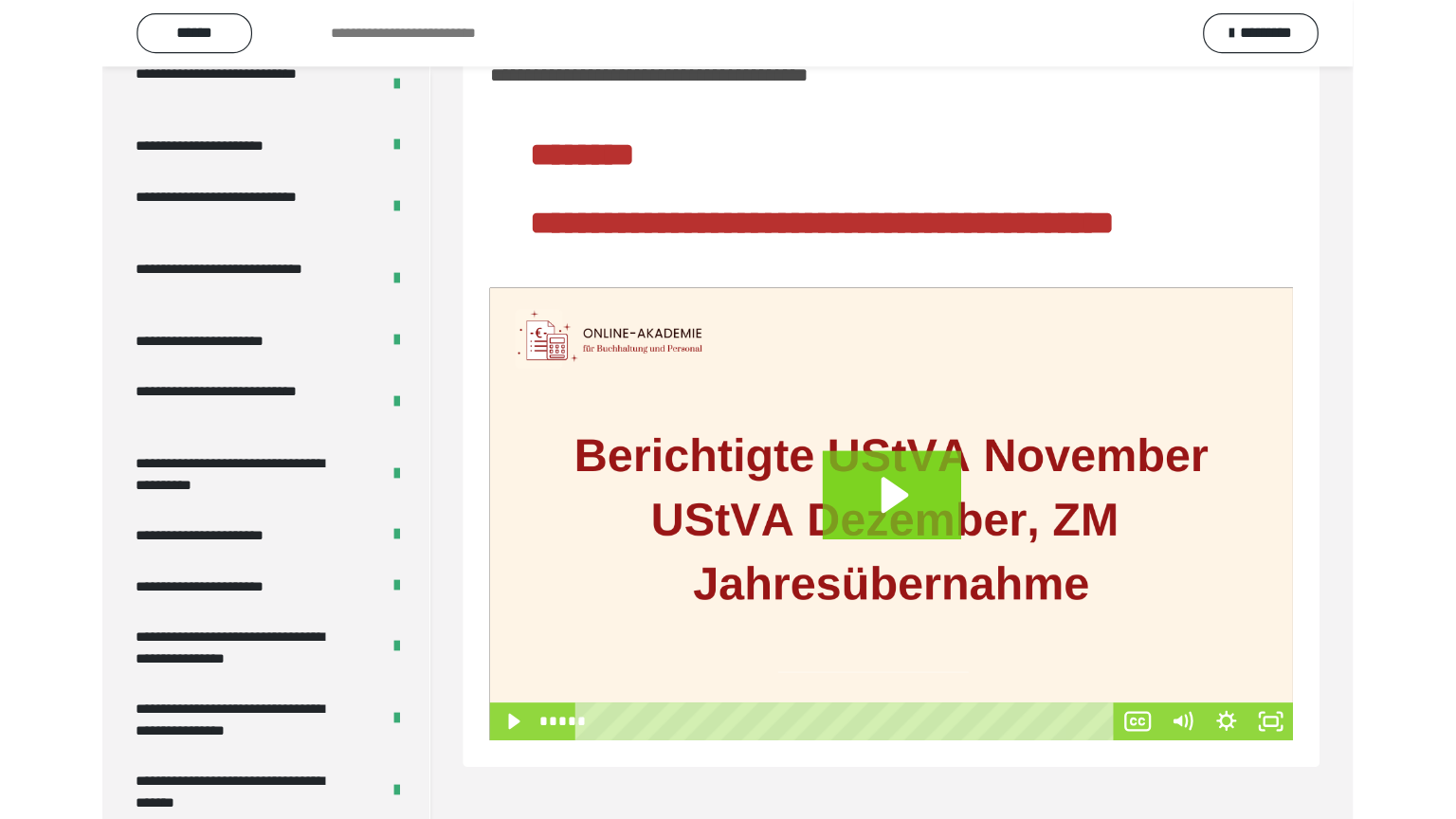 scroll, scrollTop: 82, scrollLeft: 0, axis: vertical 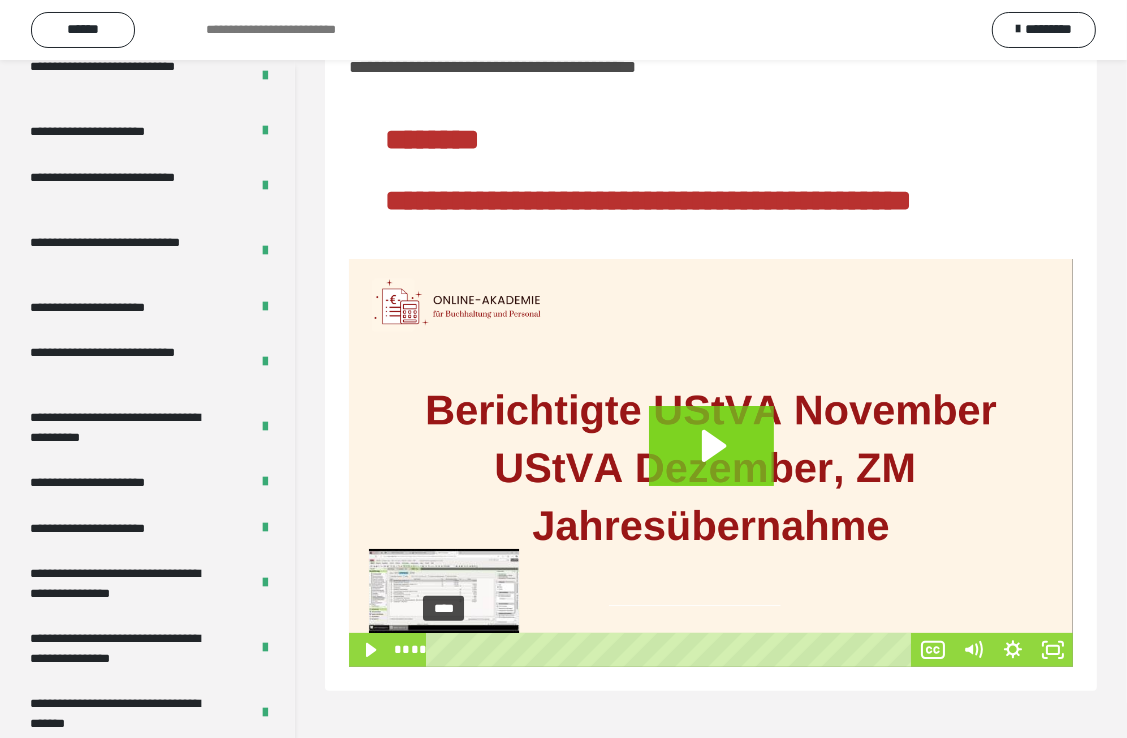 click on "****" at bounding box center [673, 650] 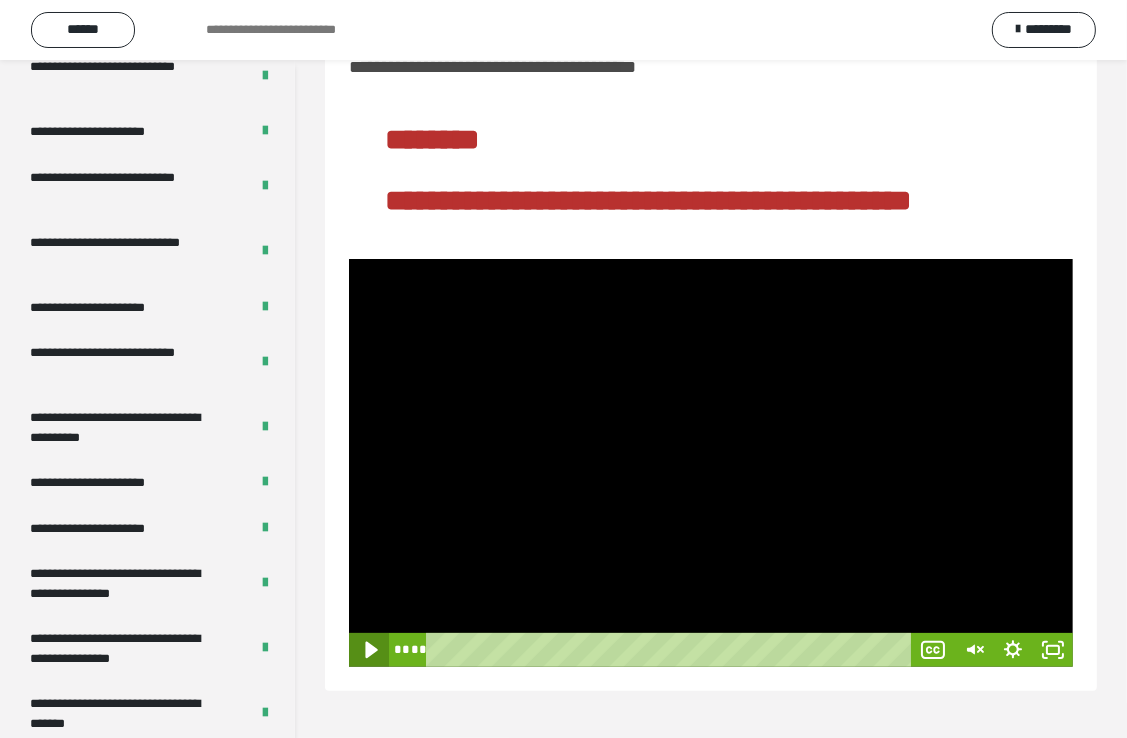 click 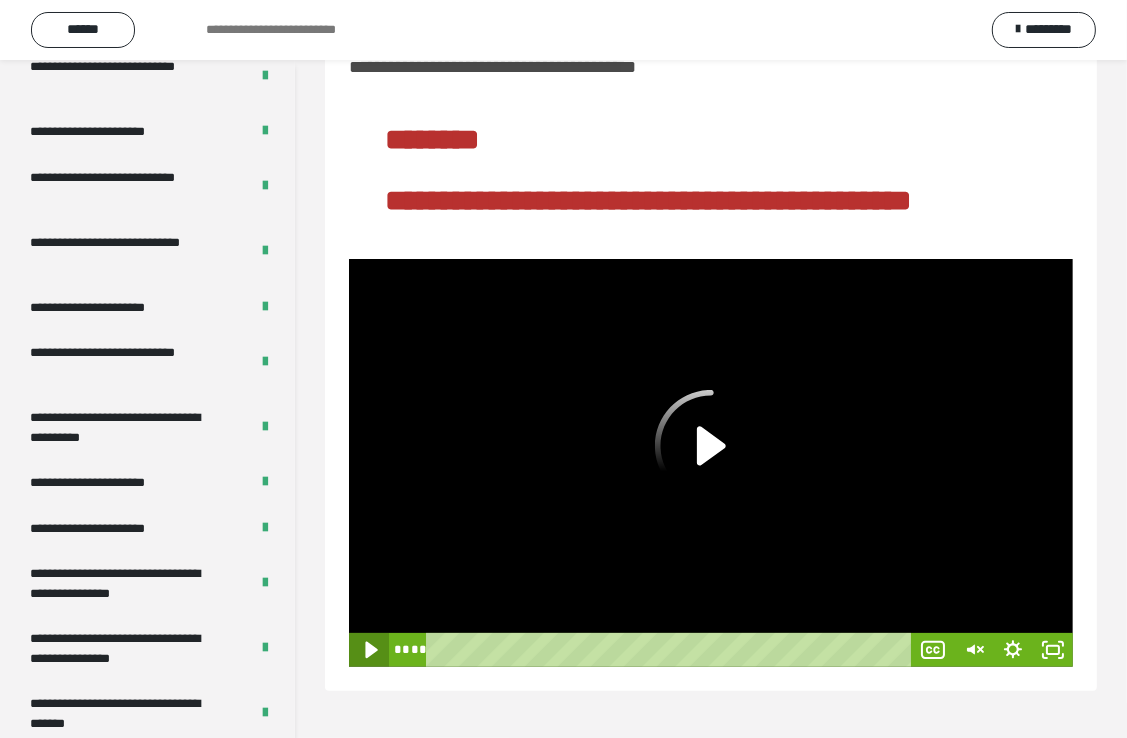click 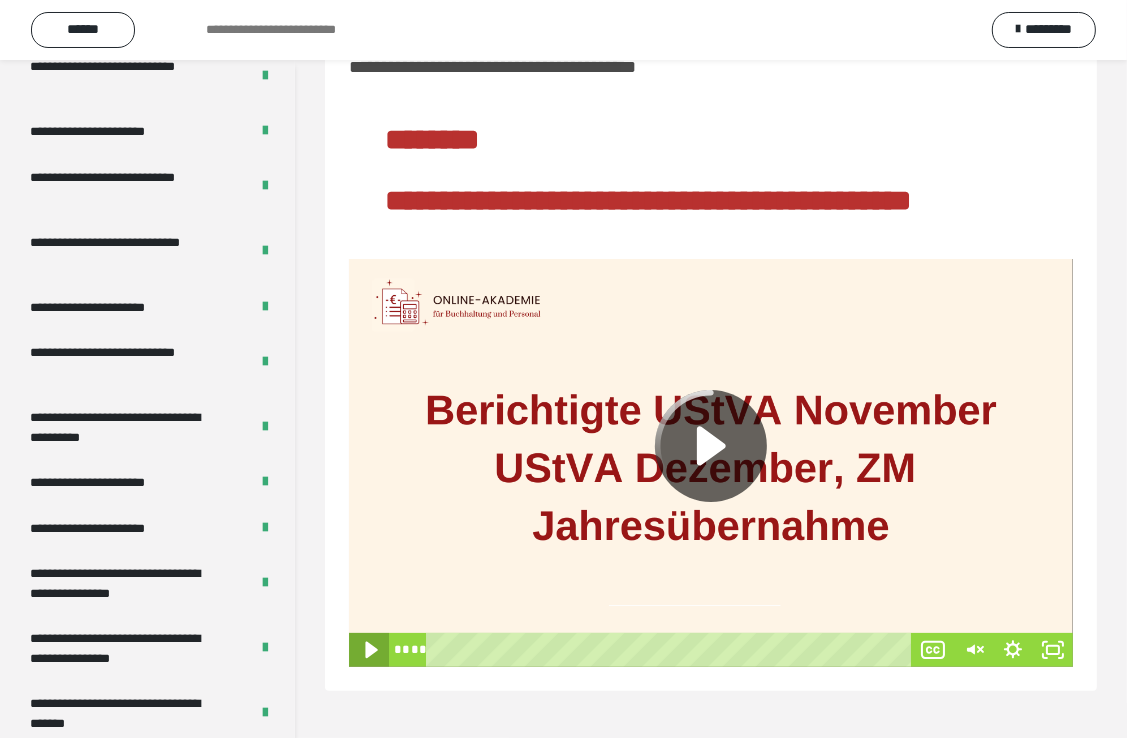 click 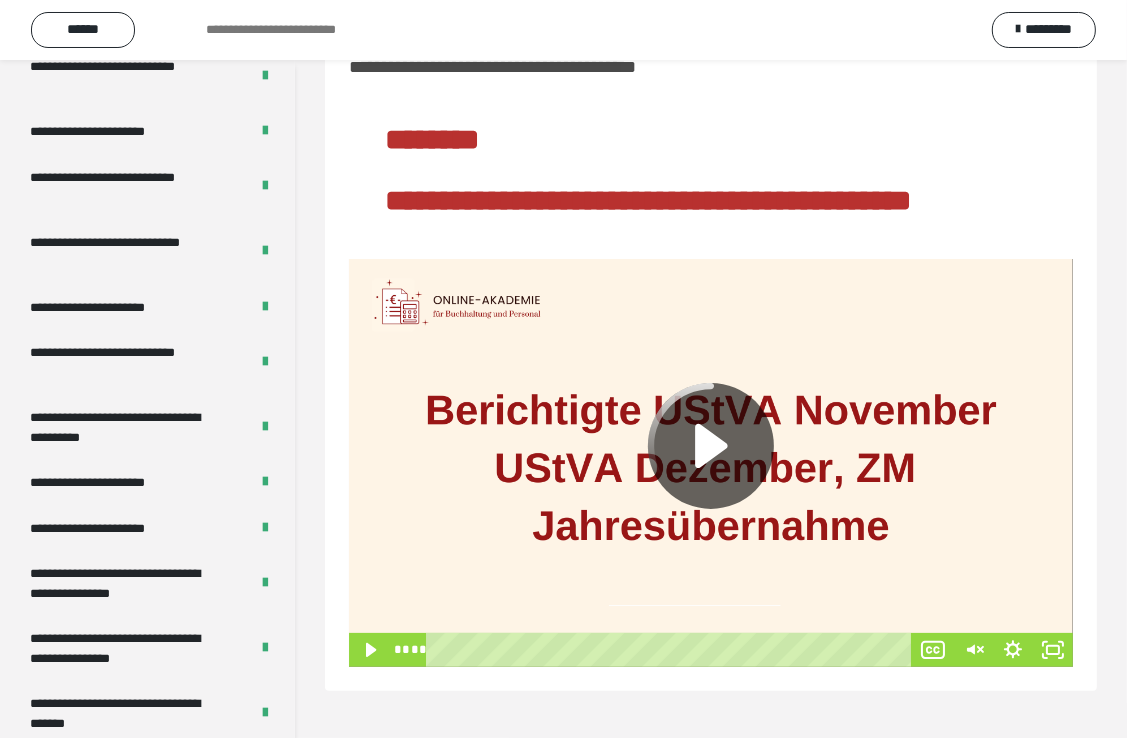 click 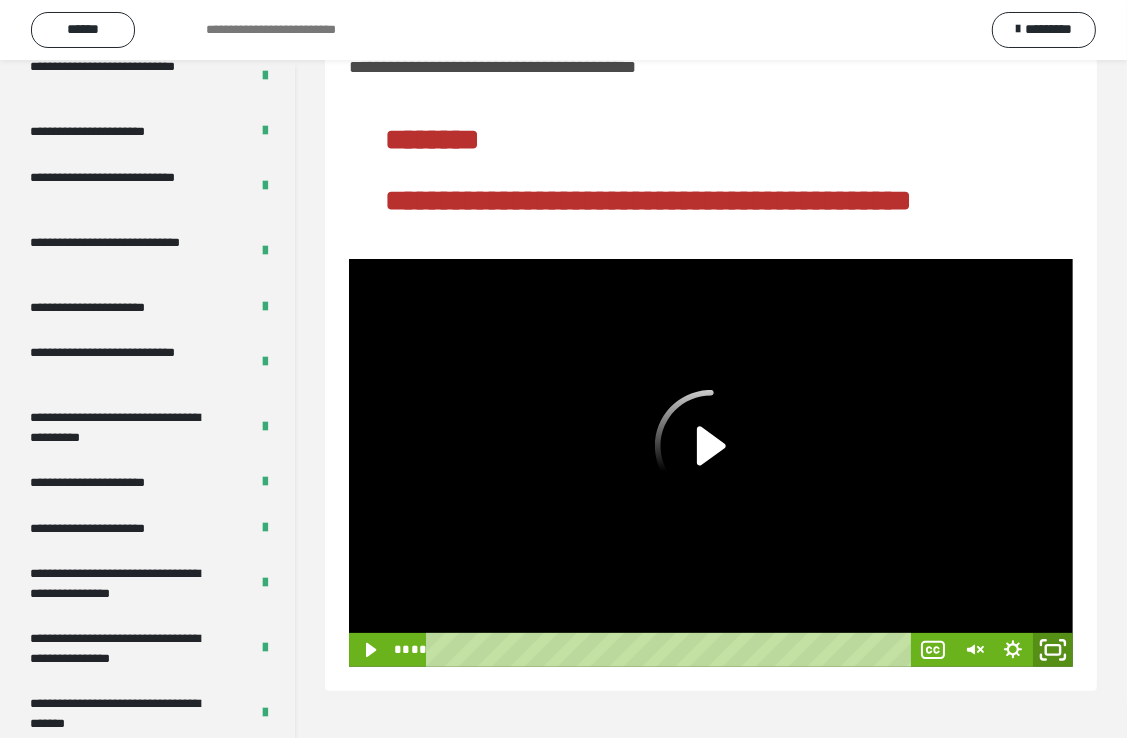 click 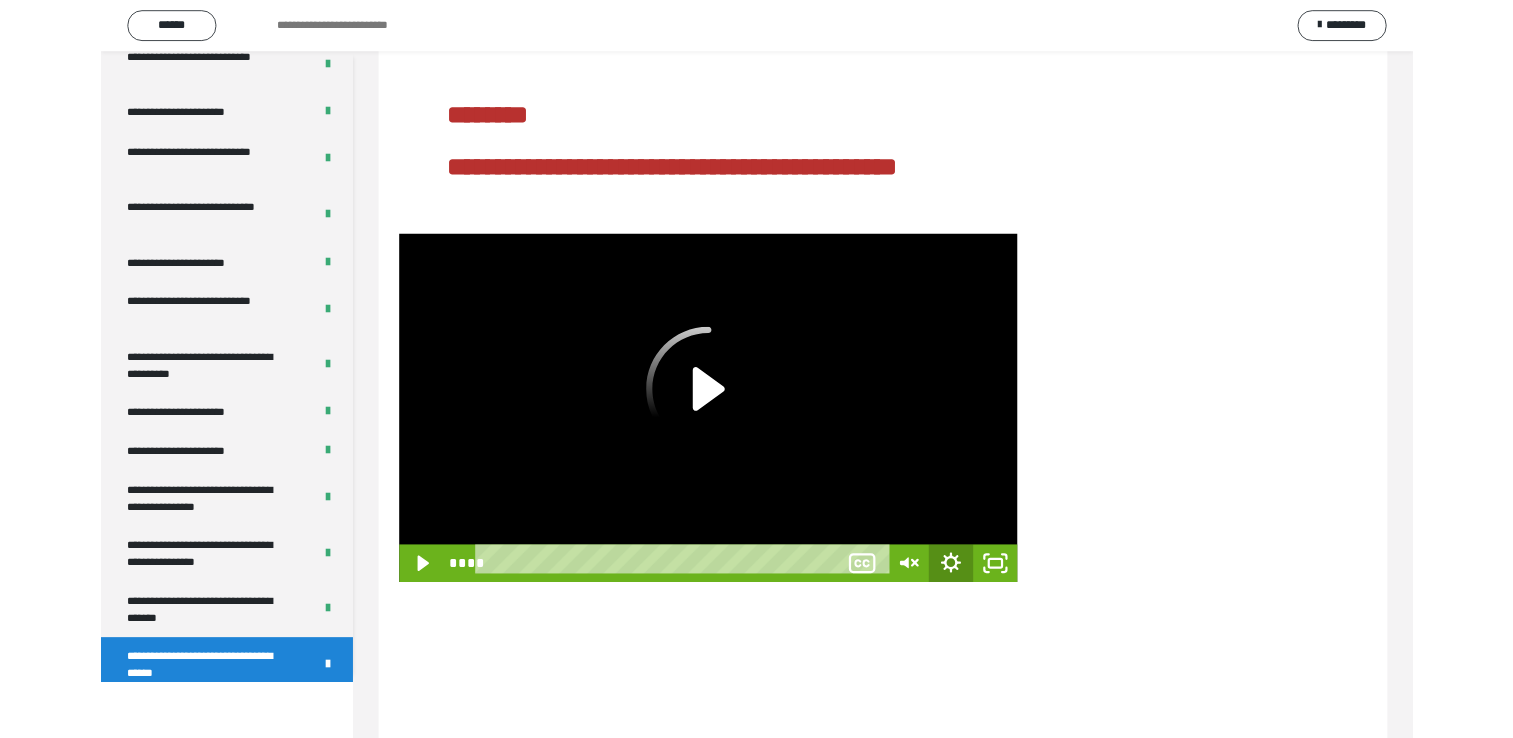 scroll, scrollTop: 3823, scrollLeft: 0, axis: vertical 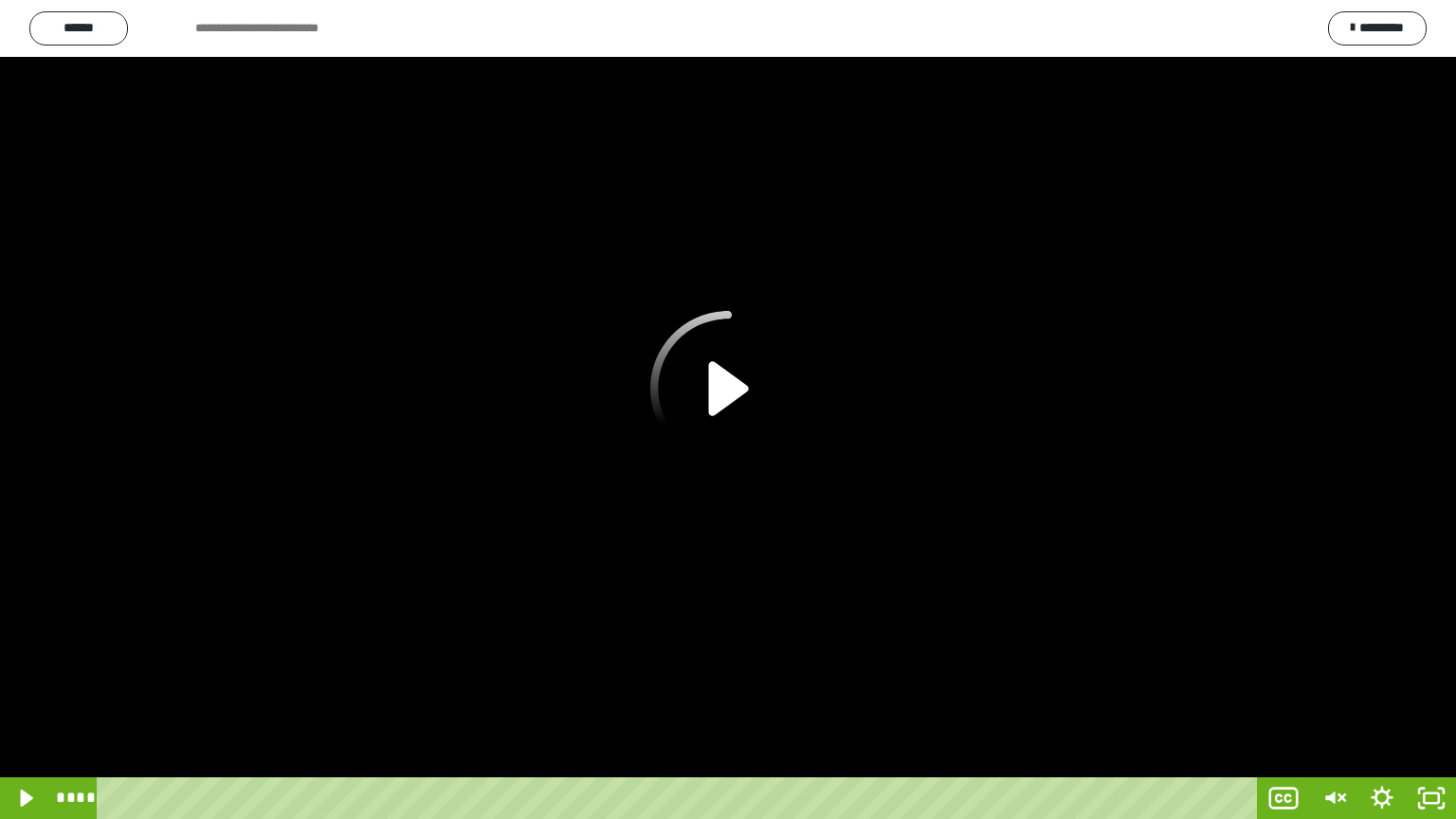 click 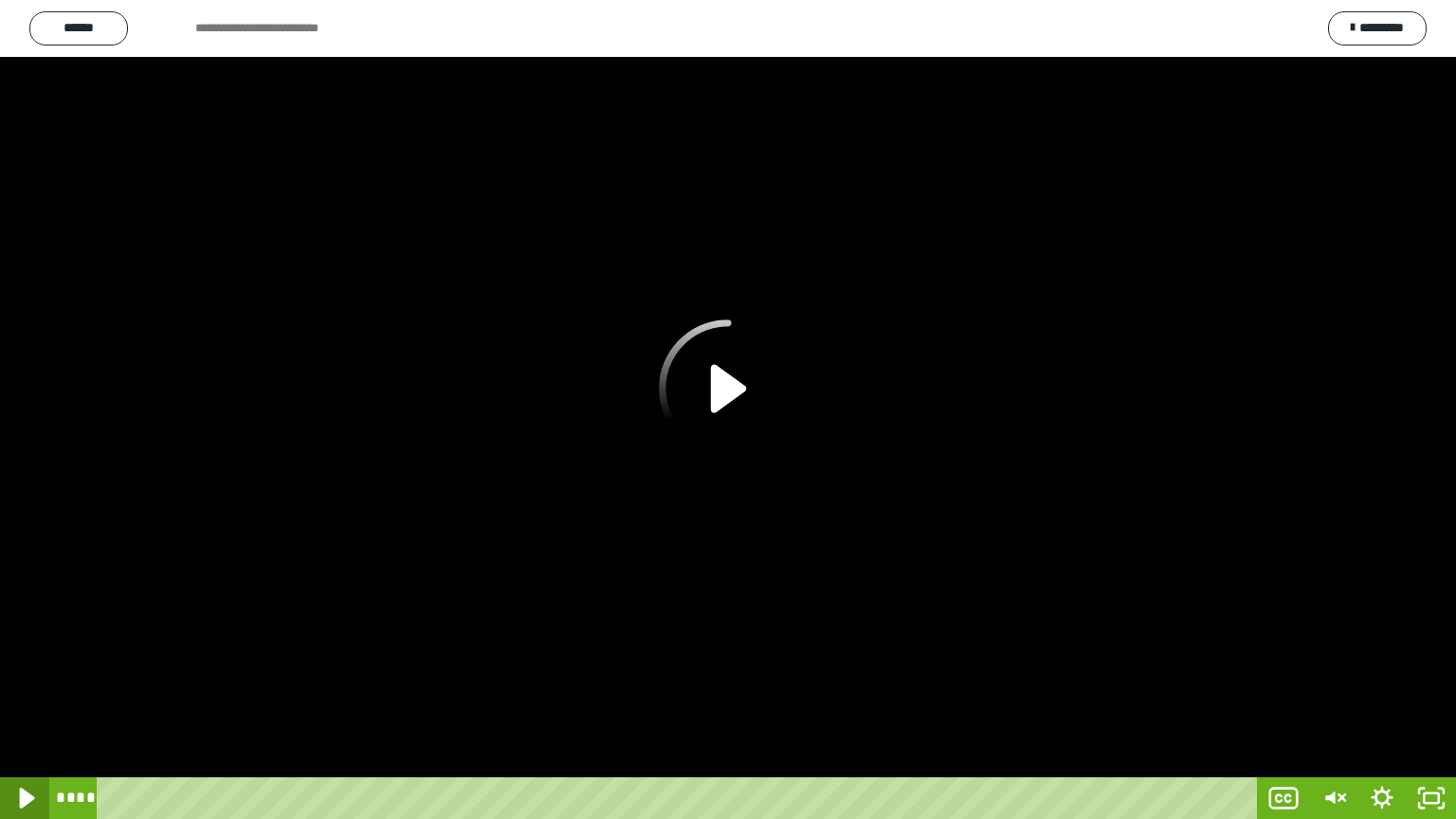 click 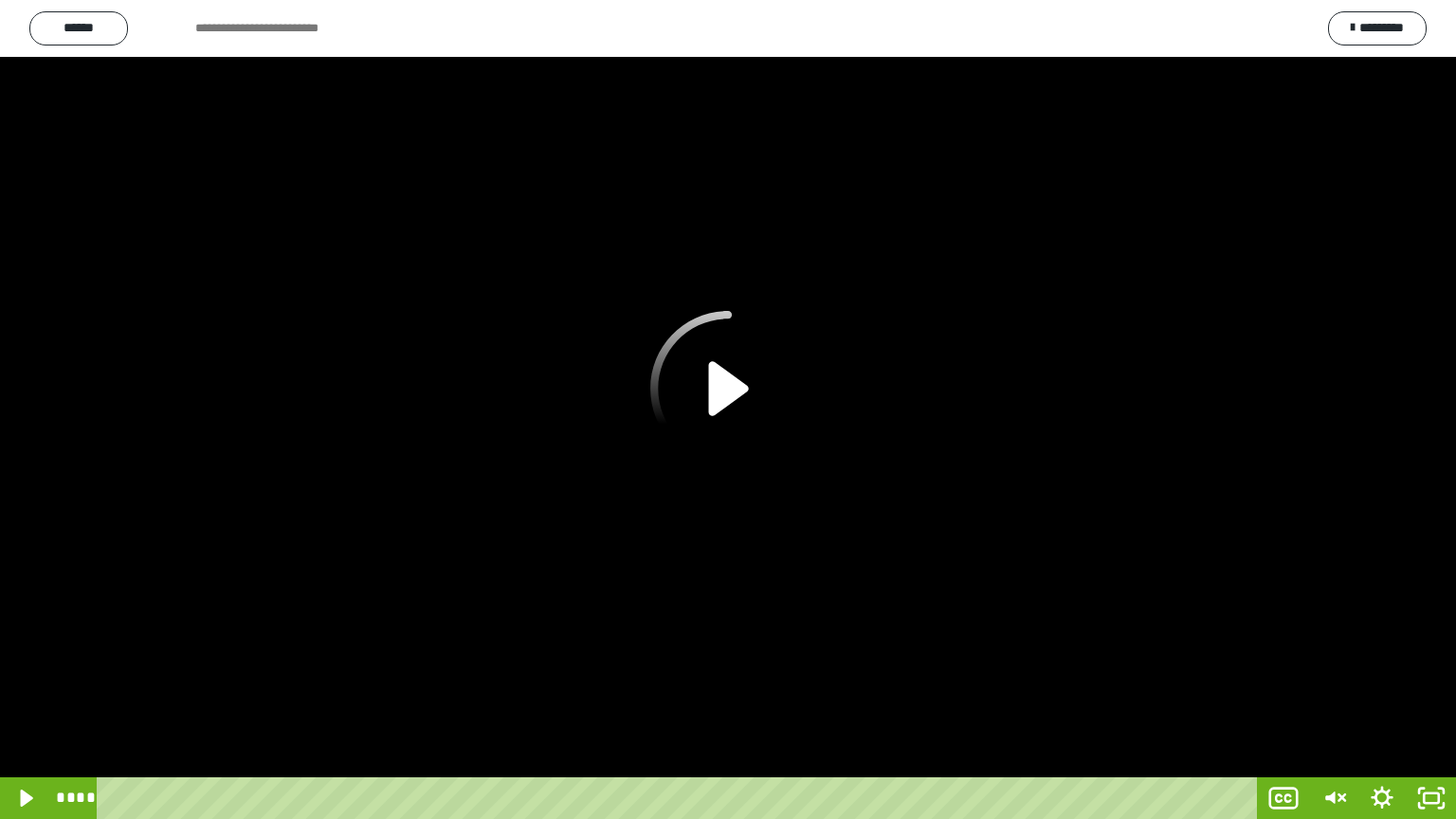 click 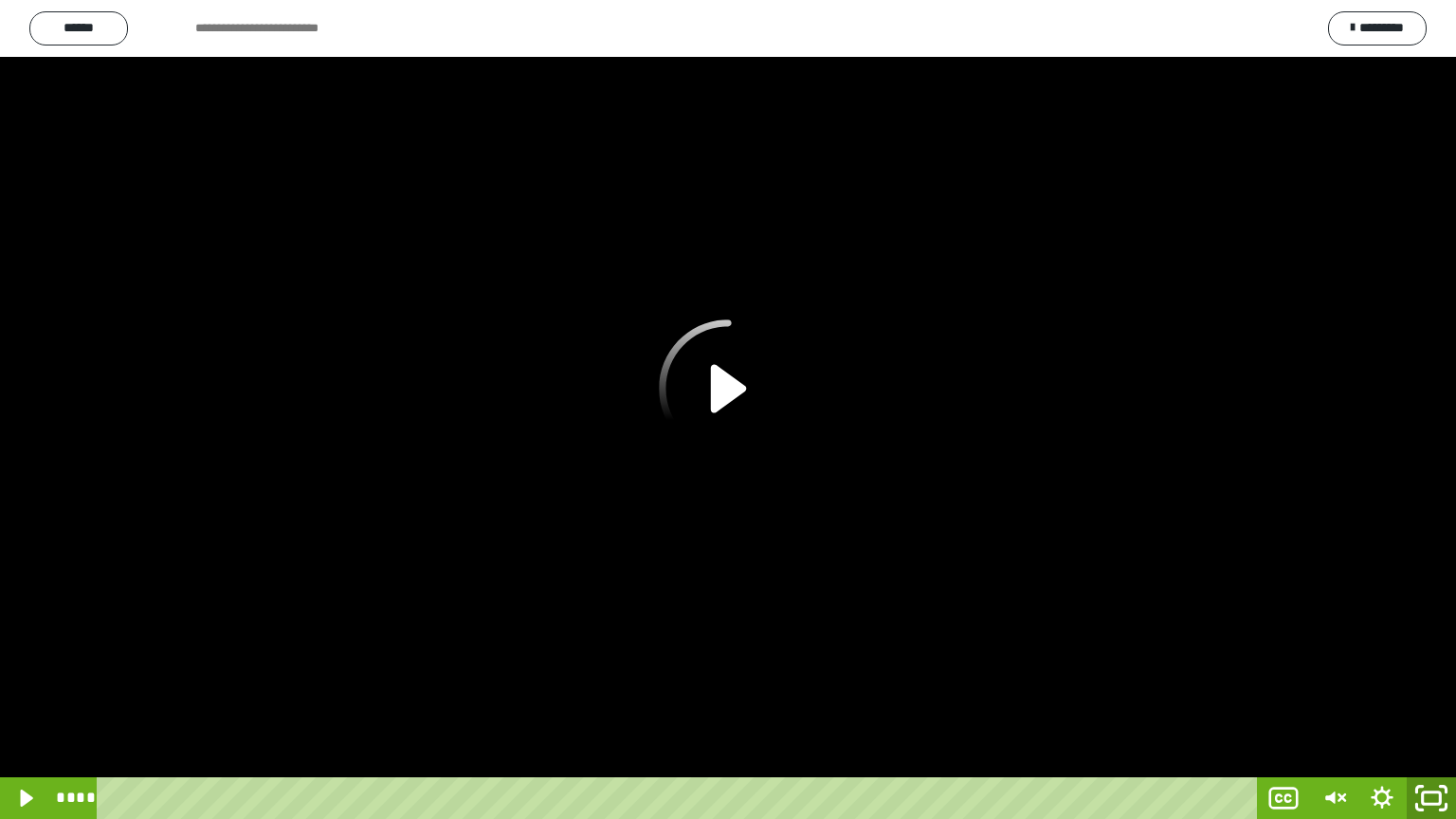 click 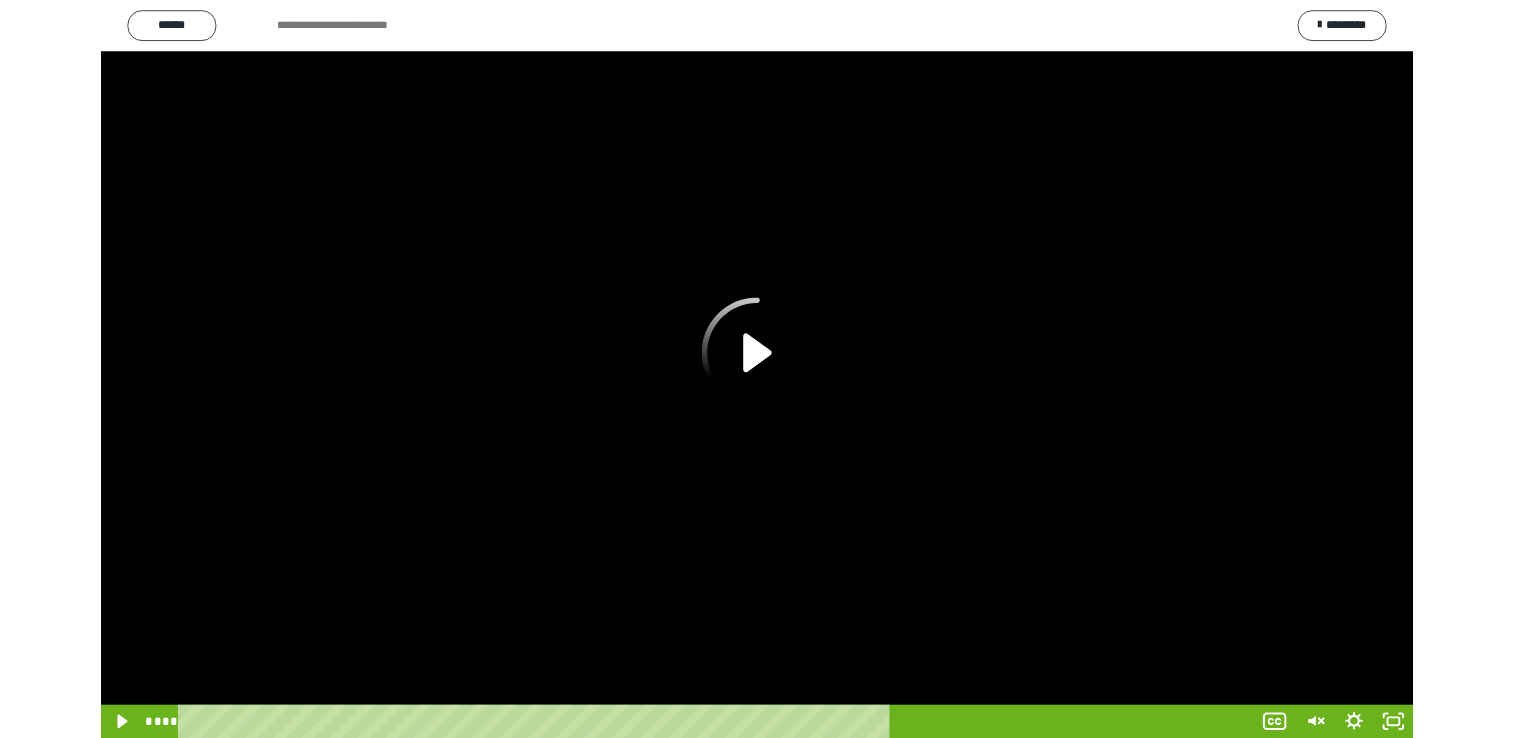 scroll, scrollTop: 3873, scrollLeft: 0, axis: vertical 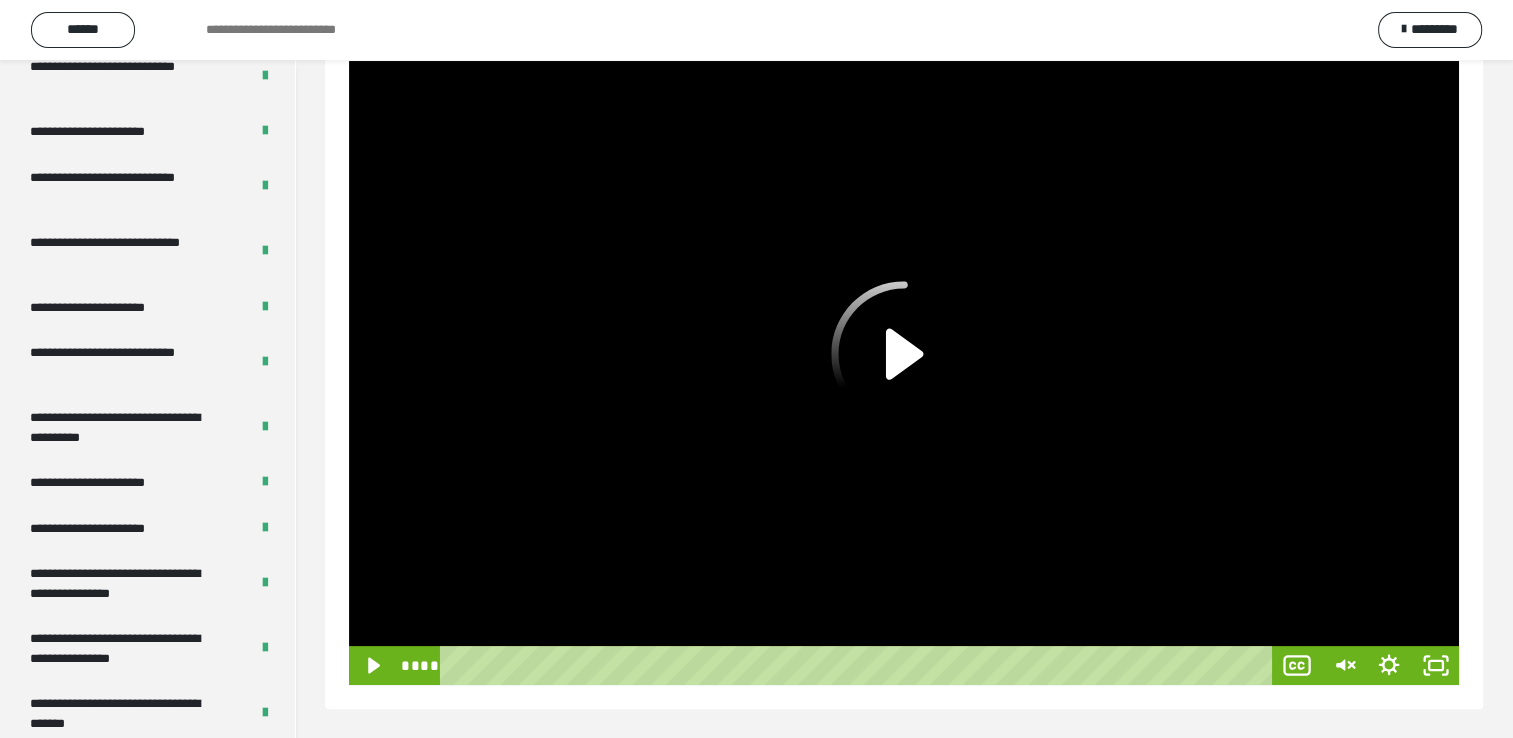 click 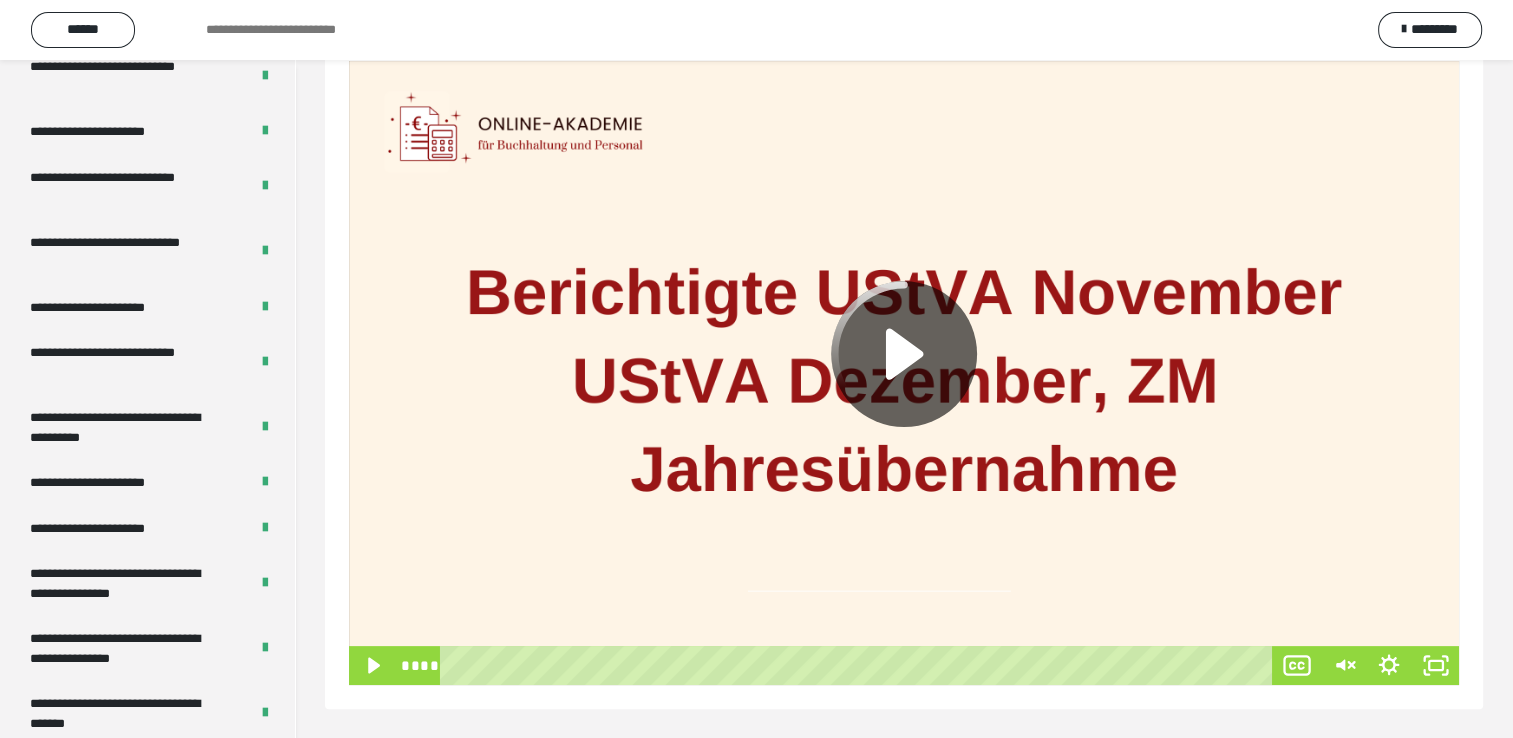 click 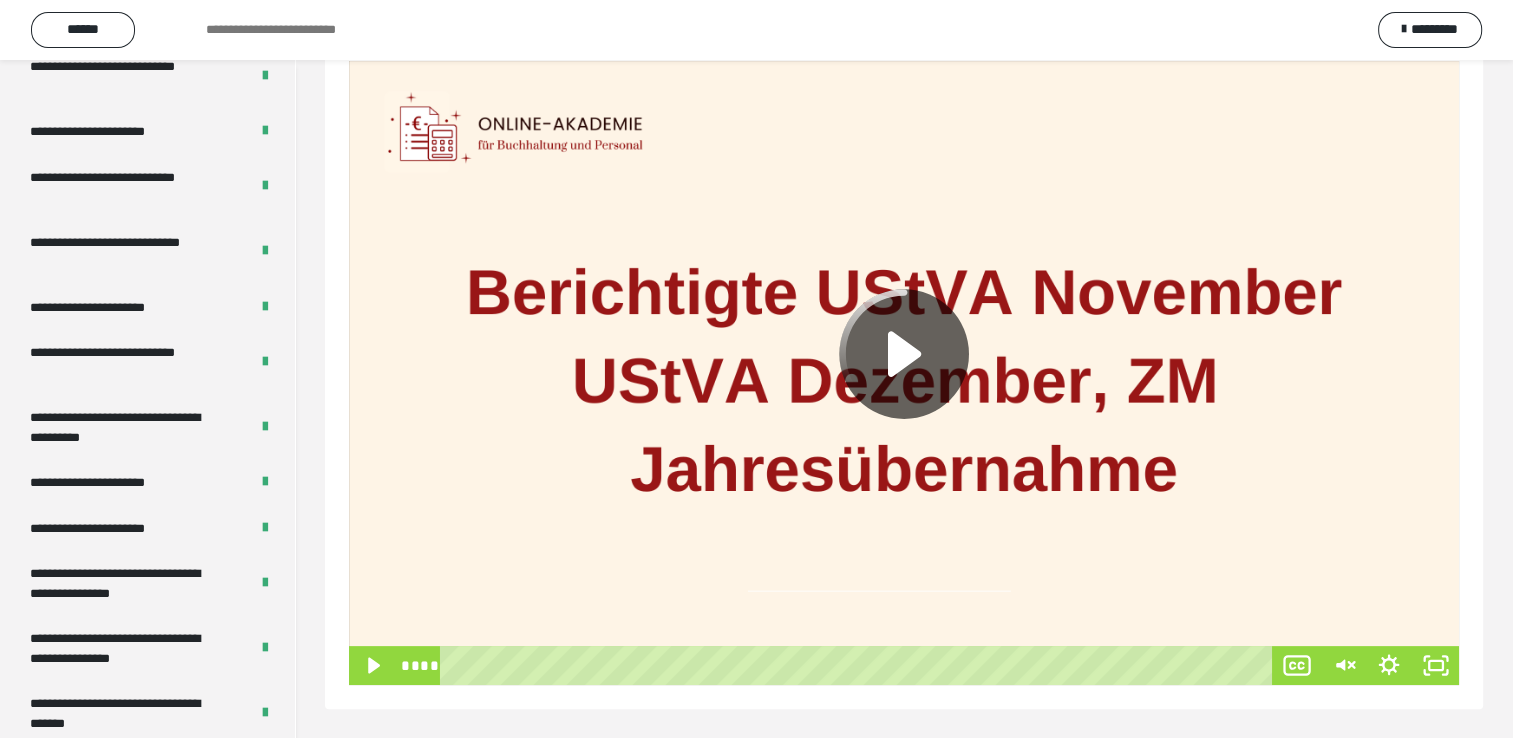 click 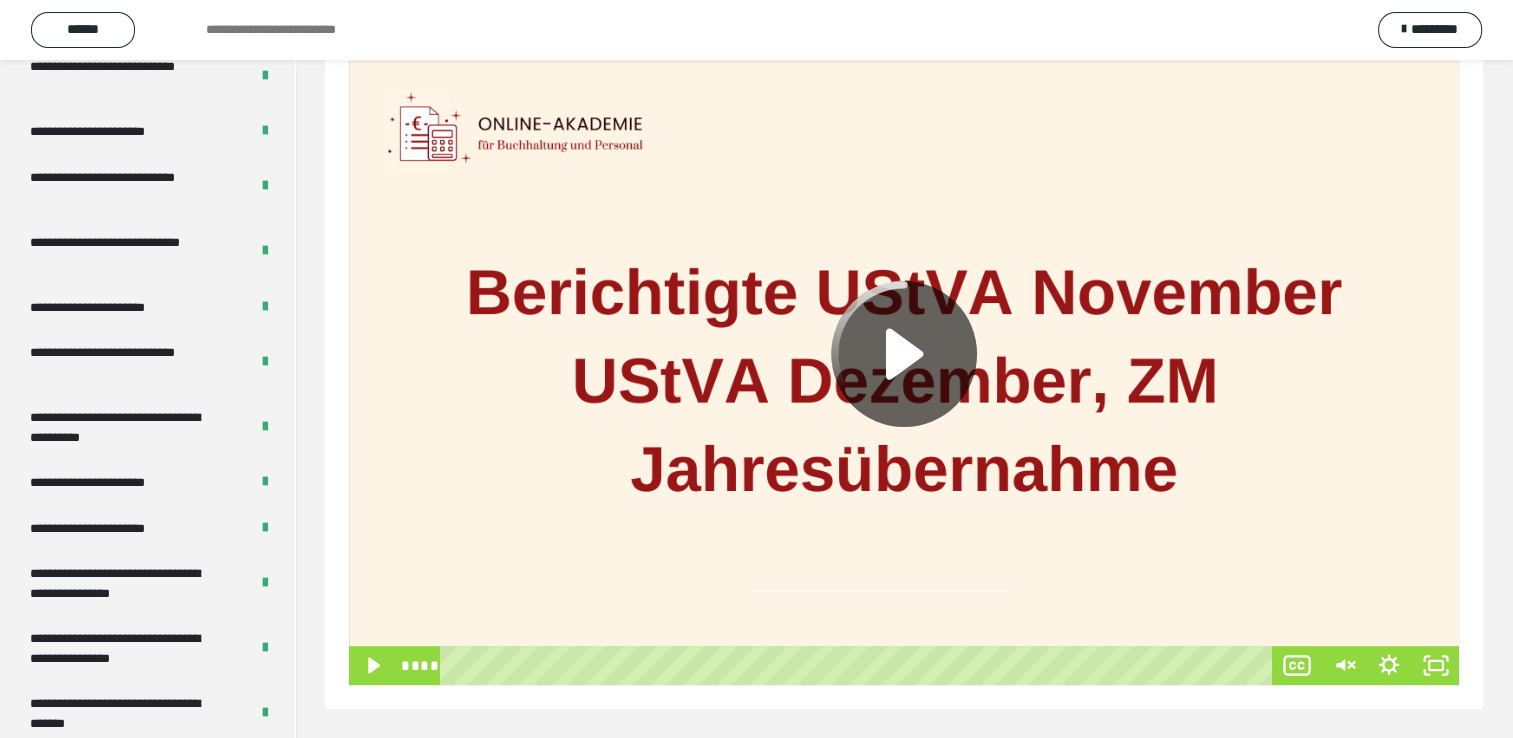 click 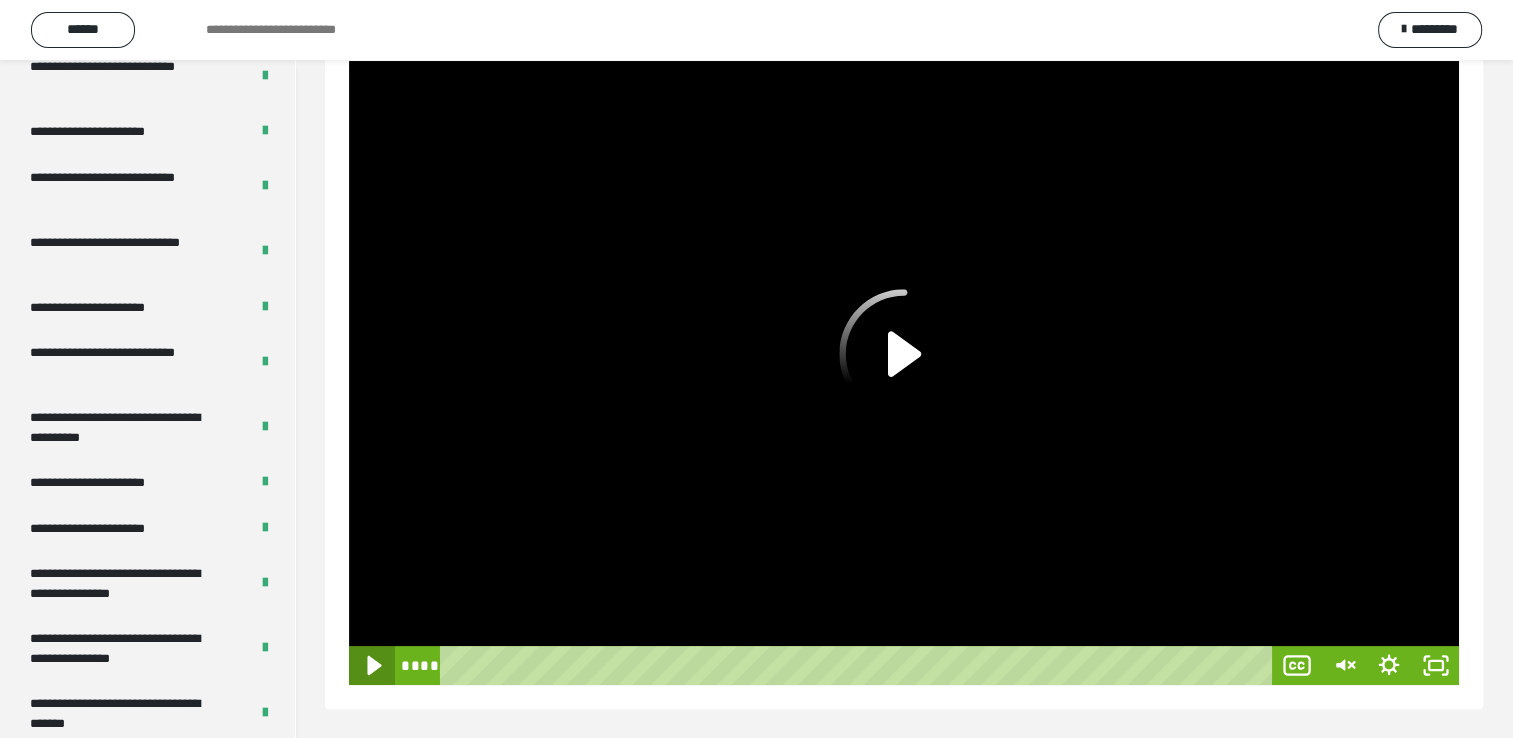 click 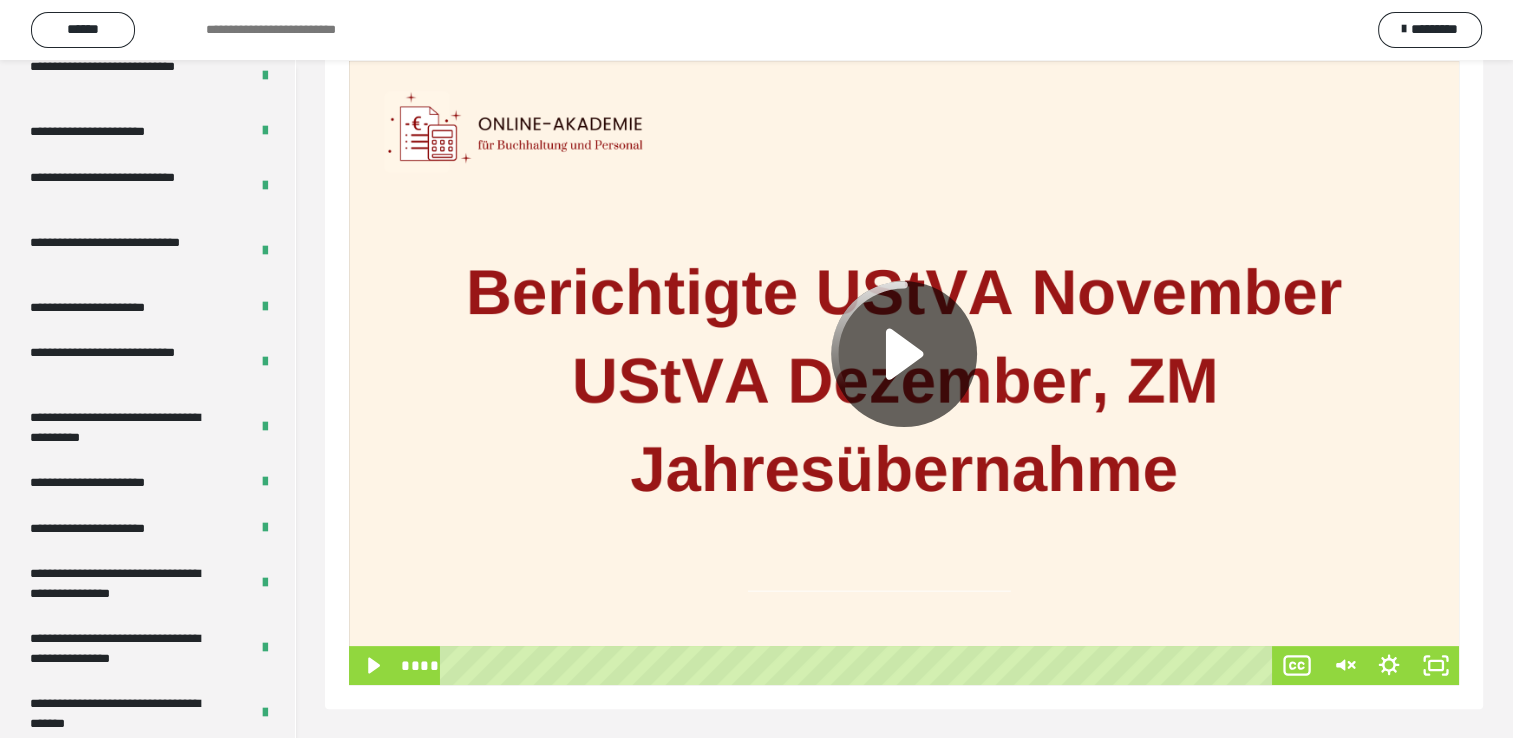 click 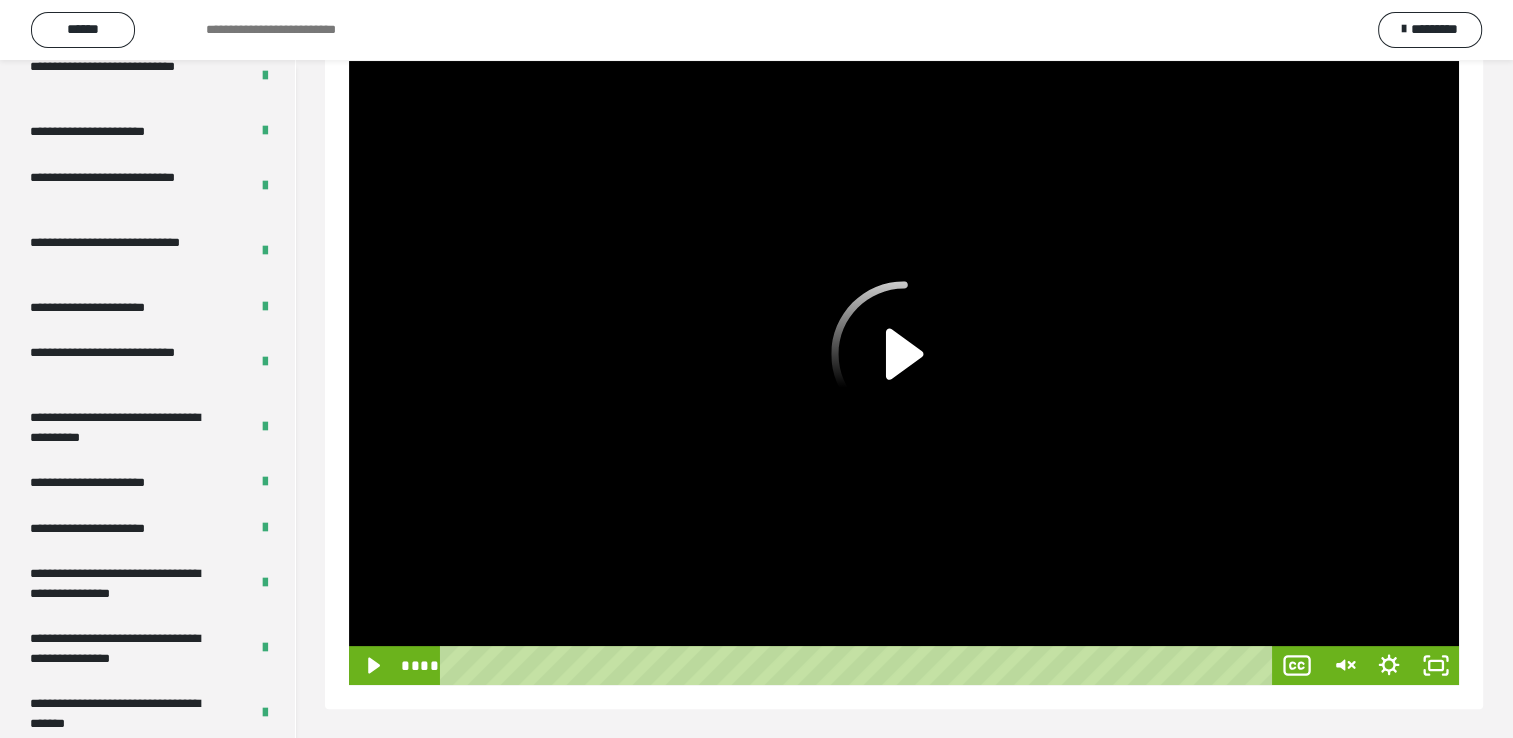 click 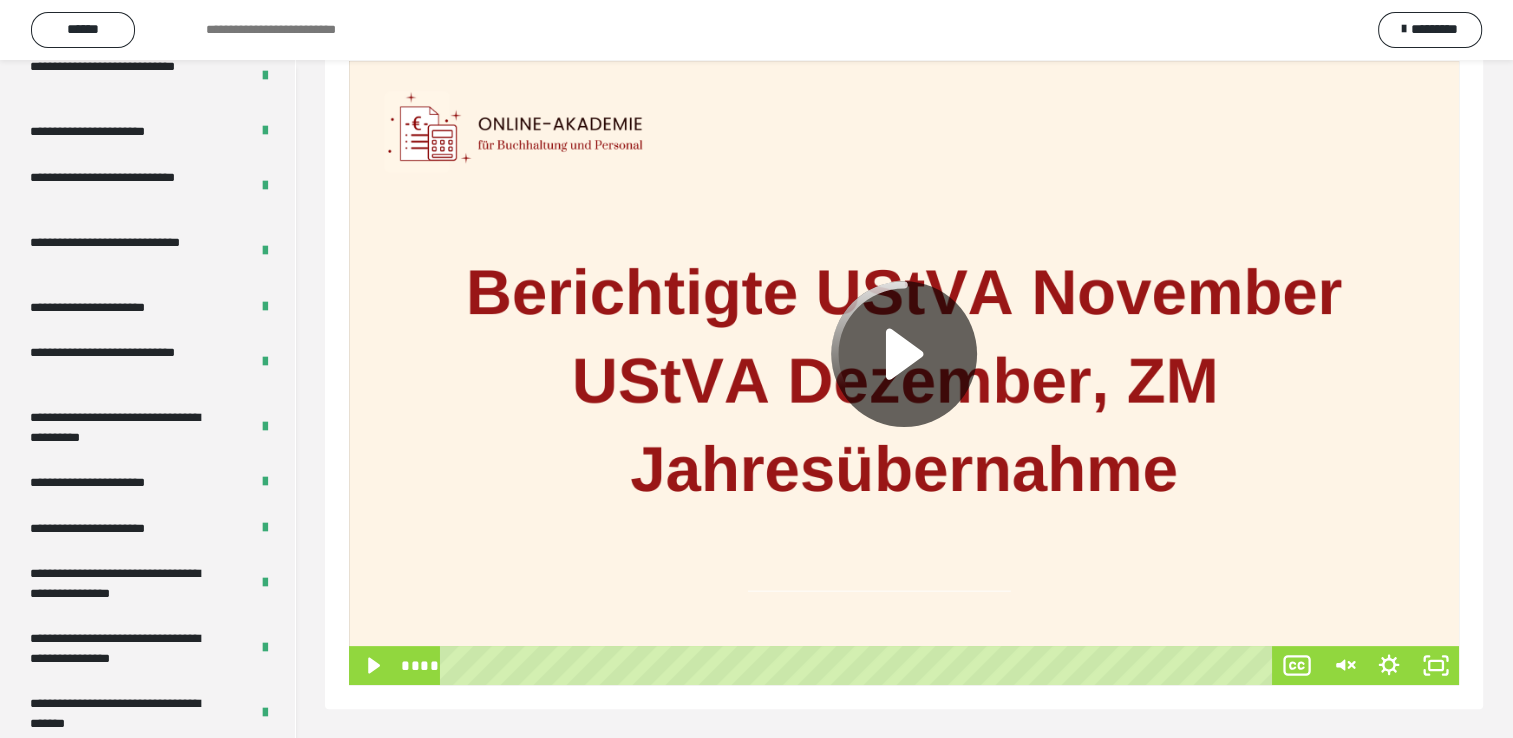 click 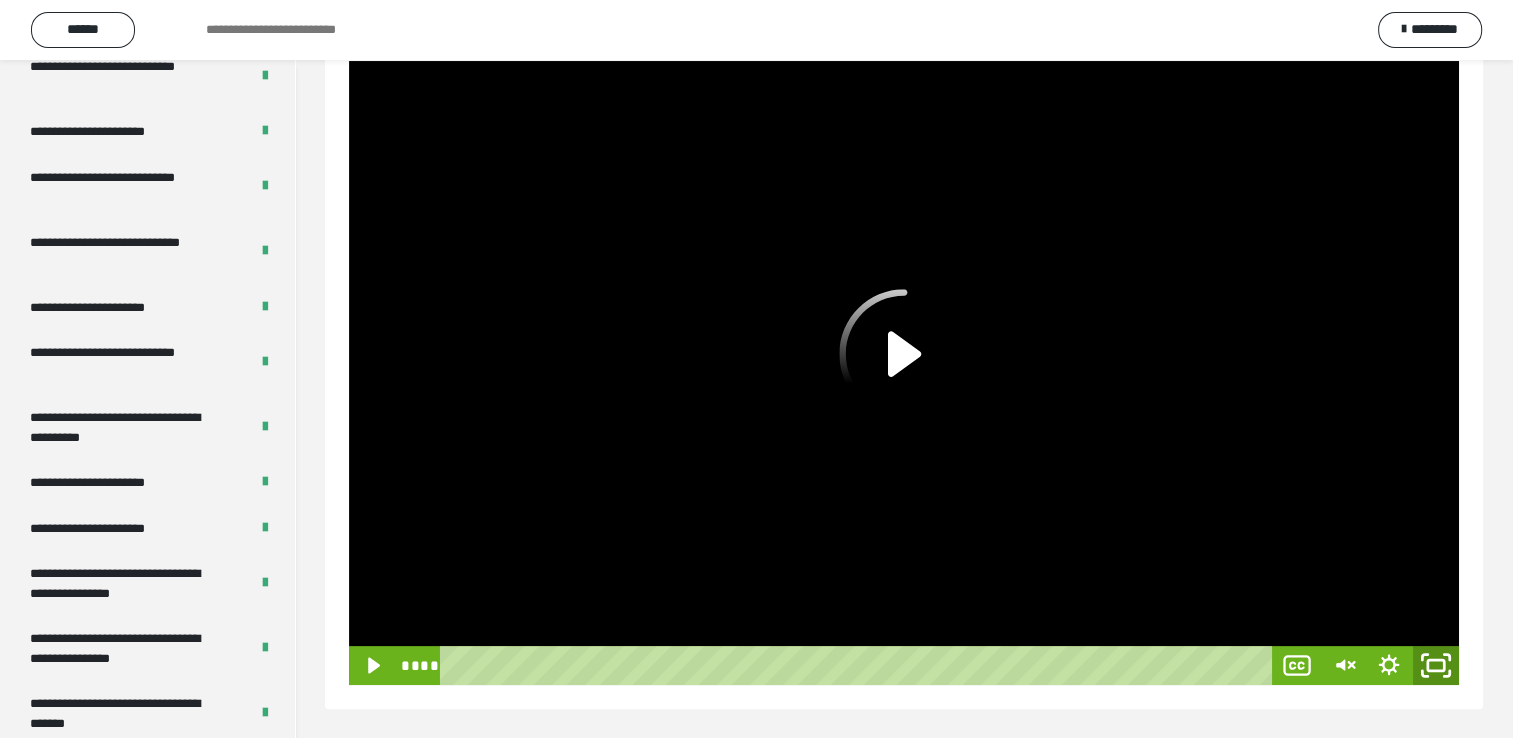click 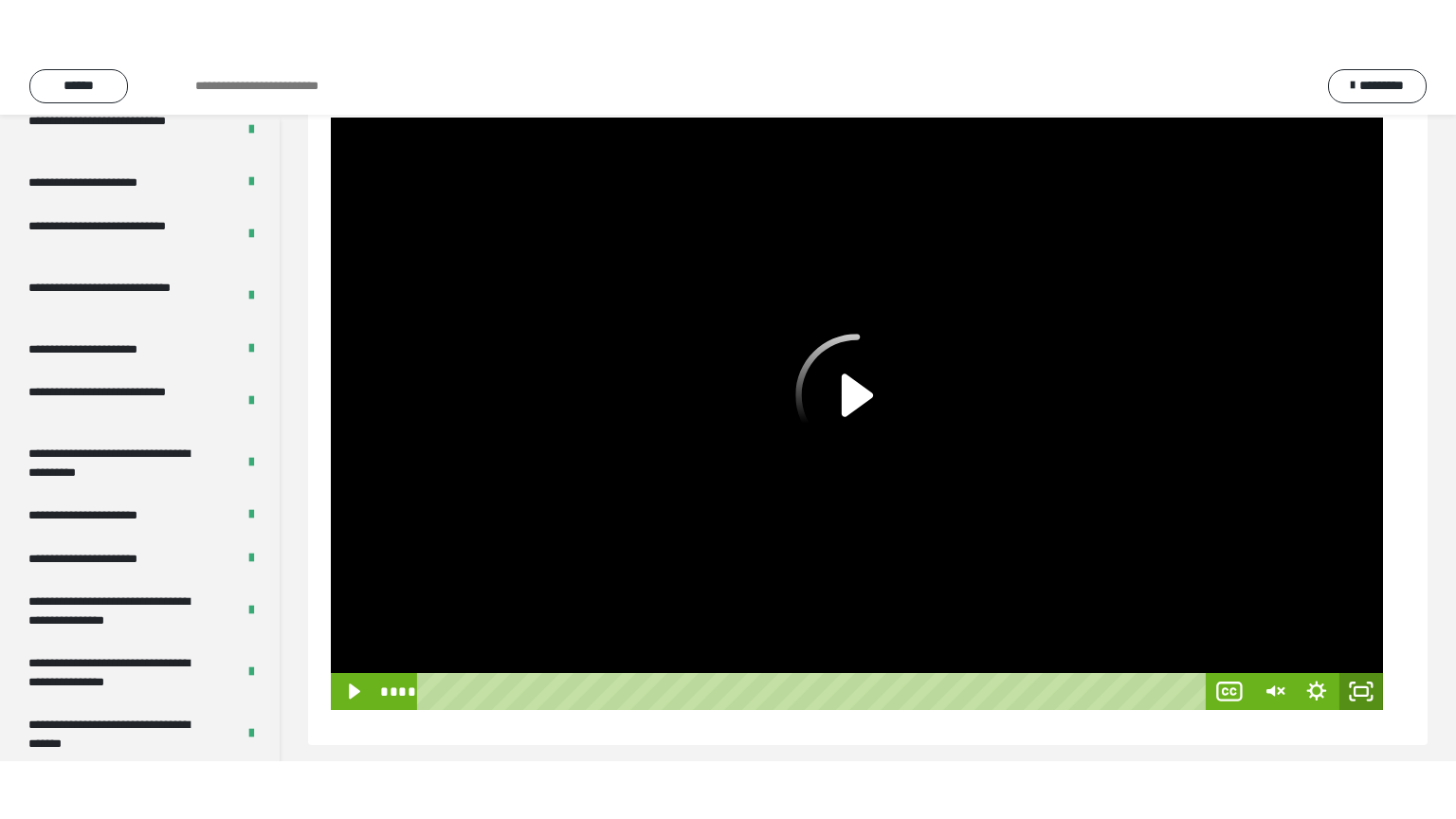 scroll, scrollTop: 178, scrollLeft: 0, axis: vertical 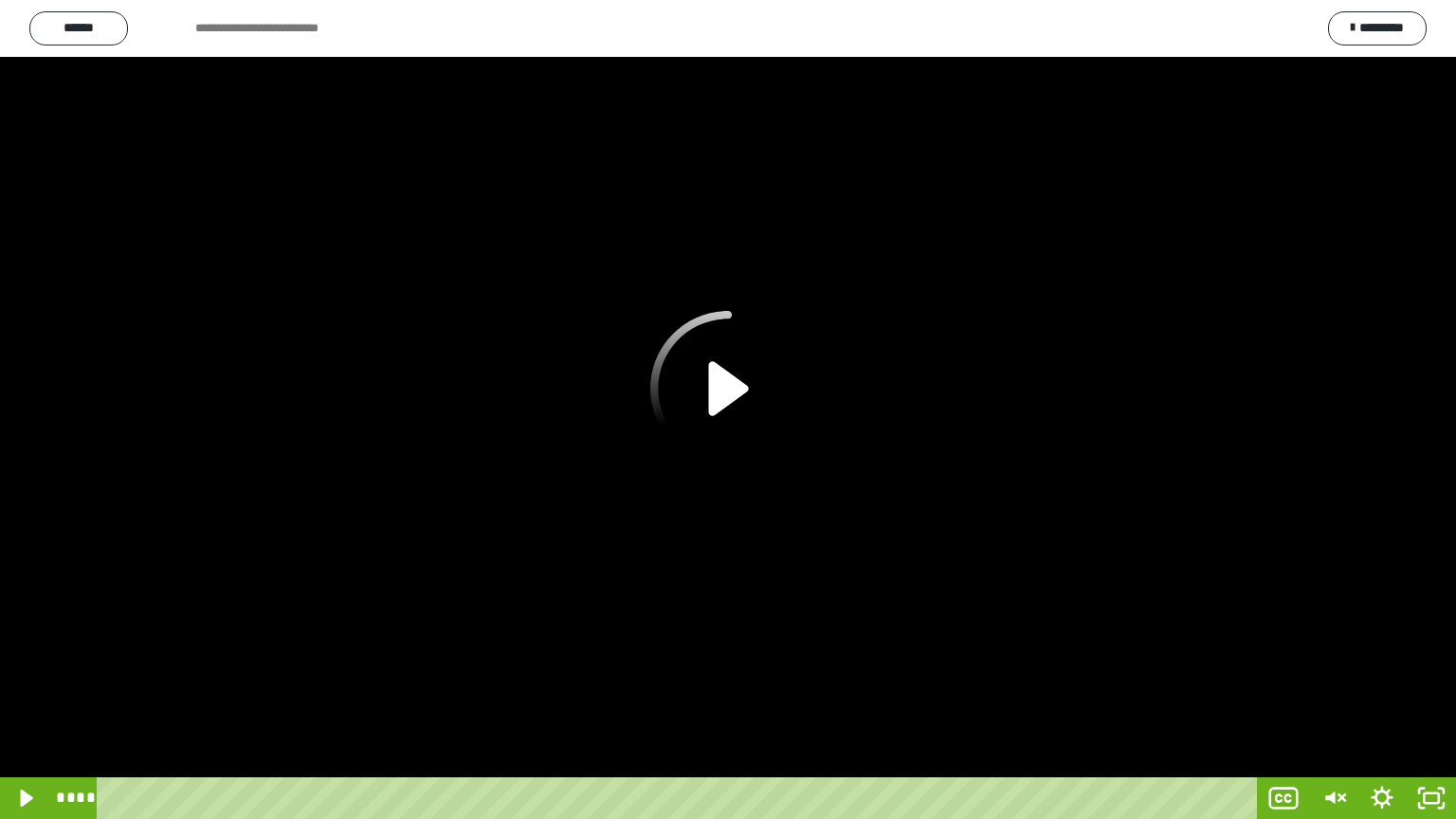 click 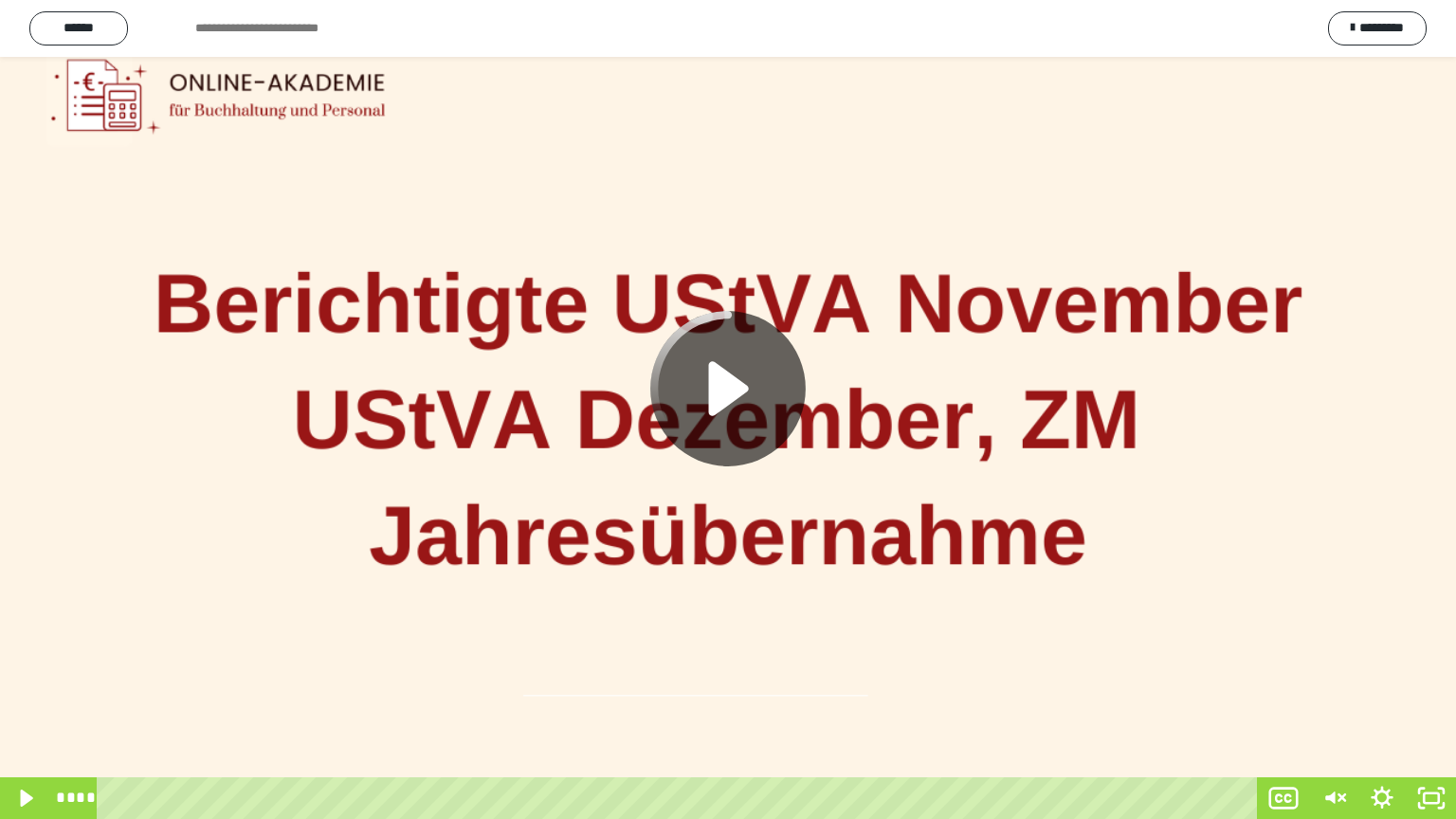 click 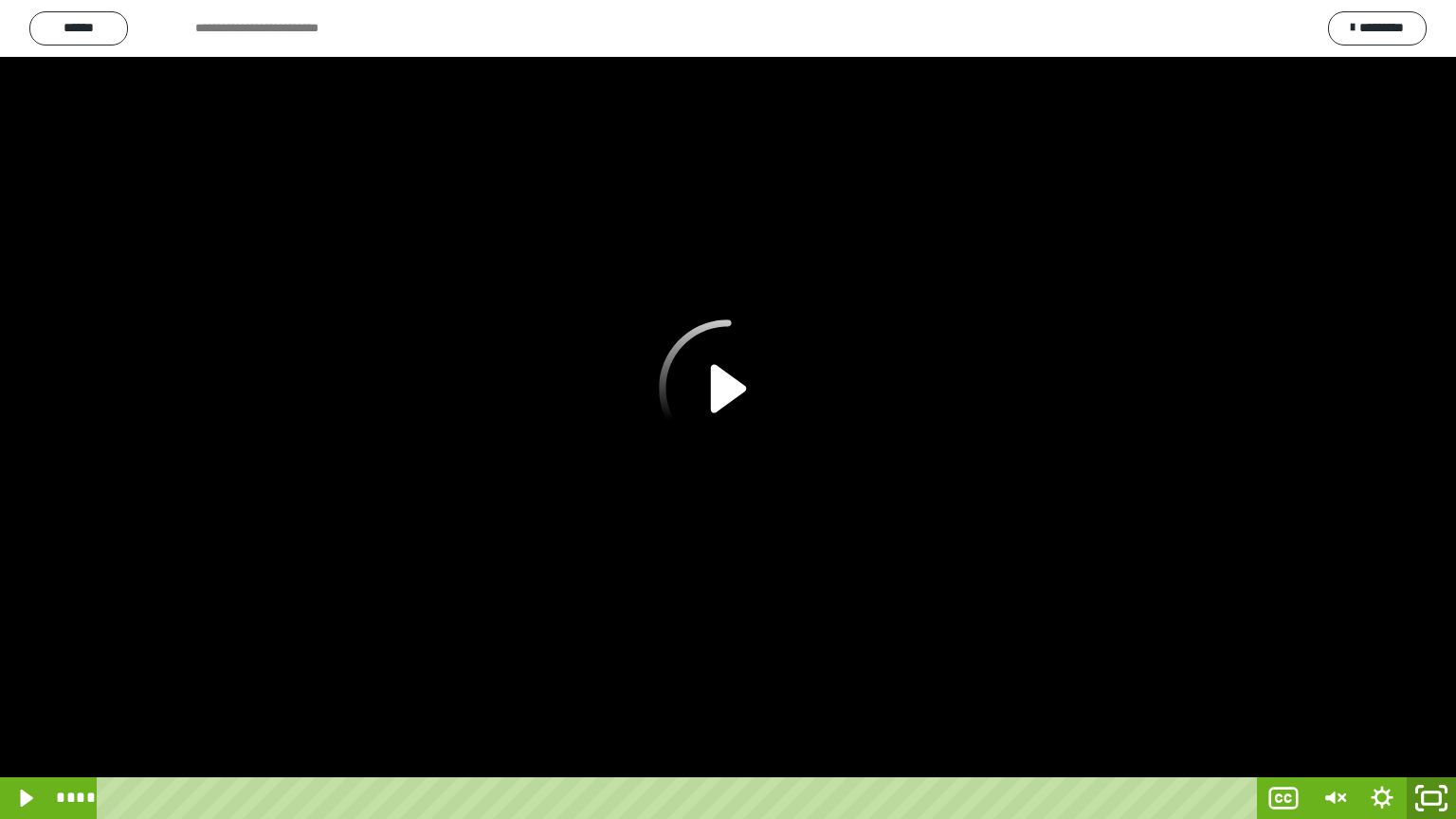 click 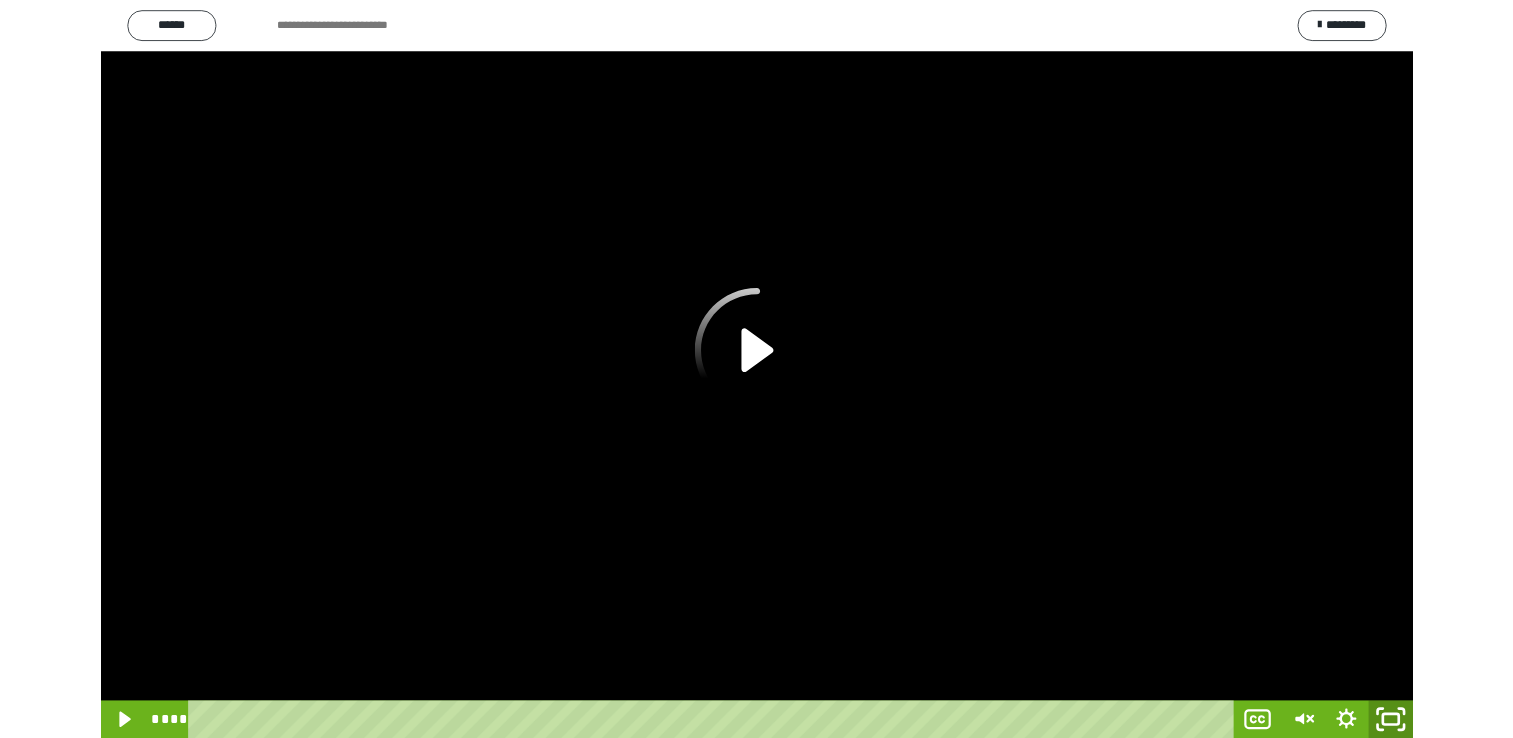 scroll, scrollTop: 176, scrollLeft: 0, axis: vertical 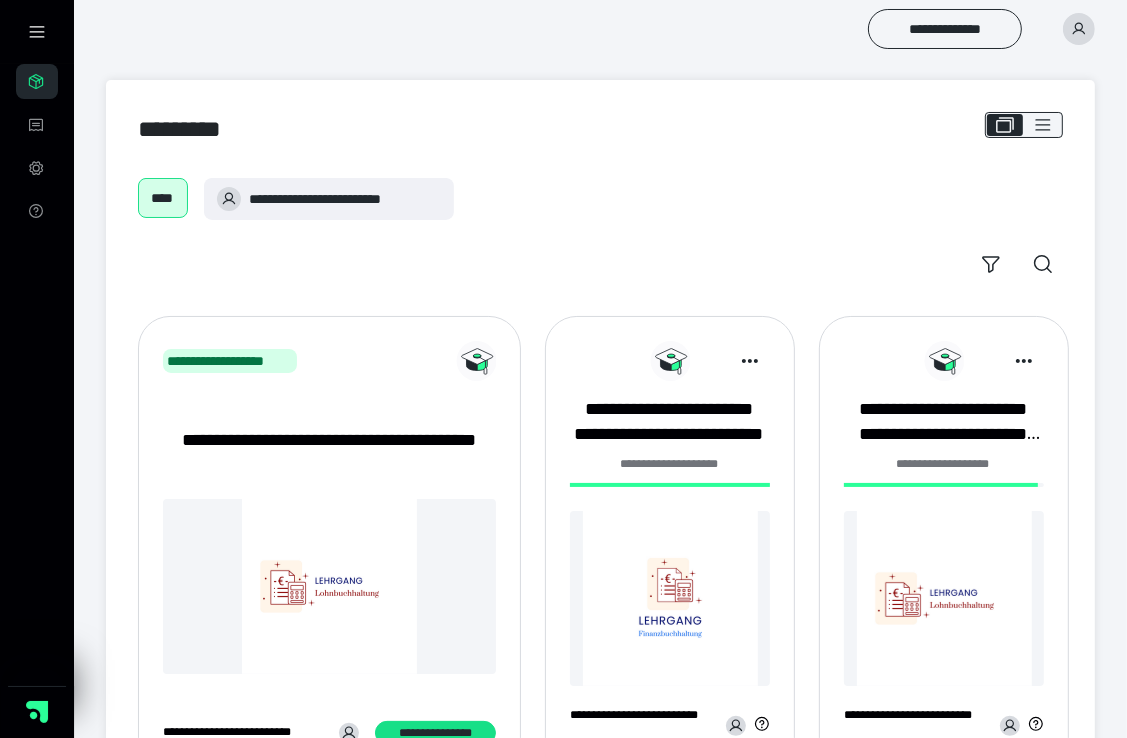 click at bounding box center [670, 598] 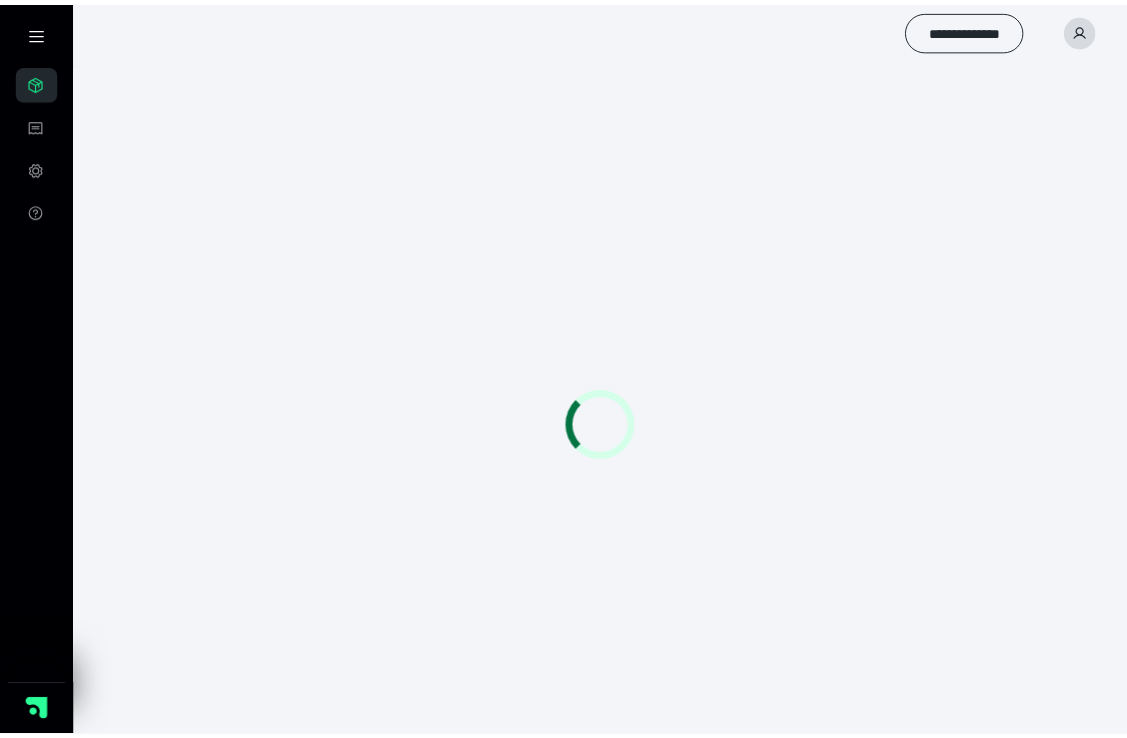 scroll, scrollTop: 0, scrollLeft: 0, axis: both 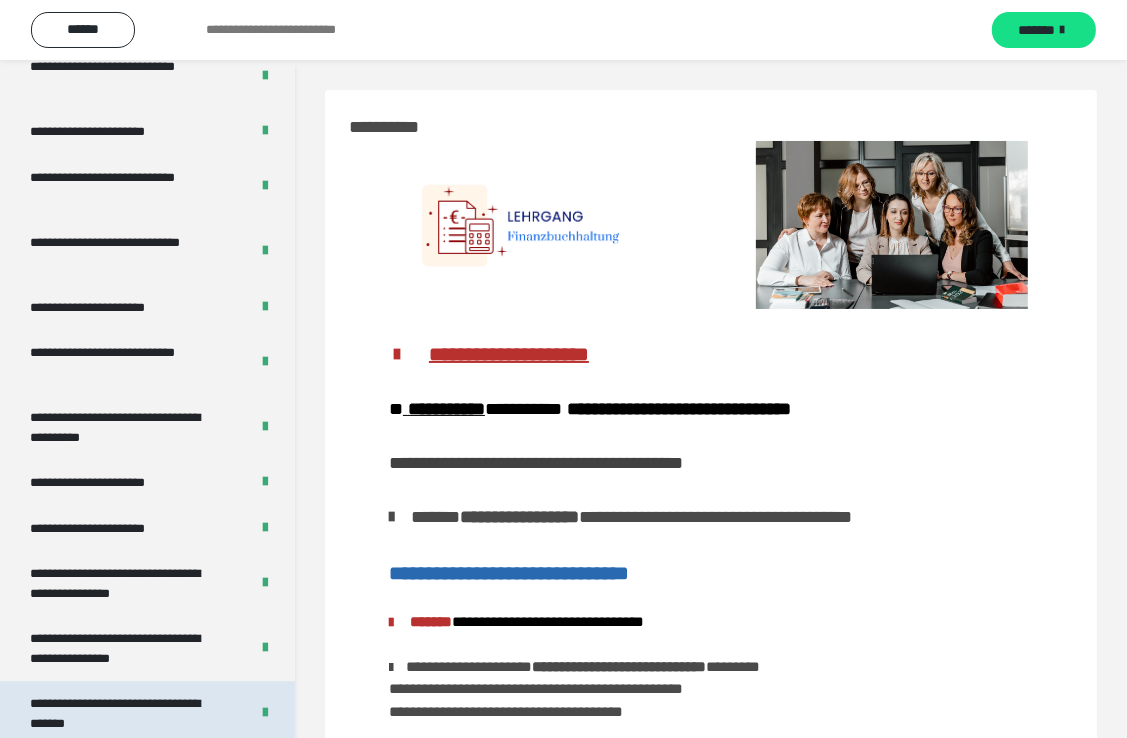 click on "**********" at bounding box center [124, 713] 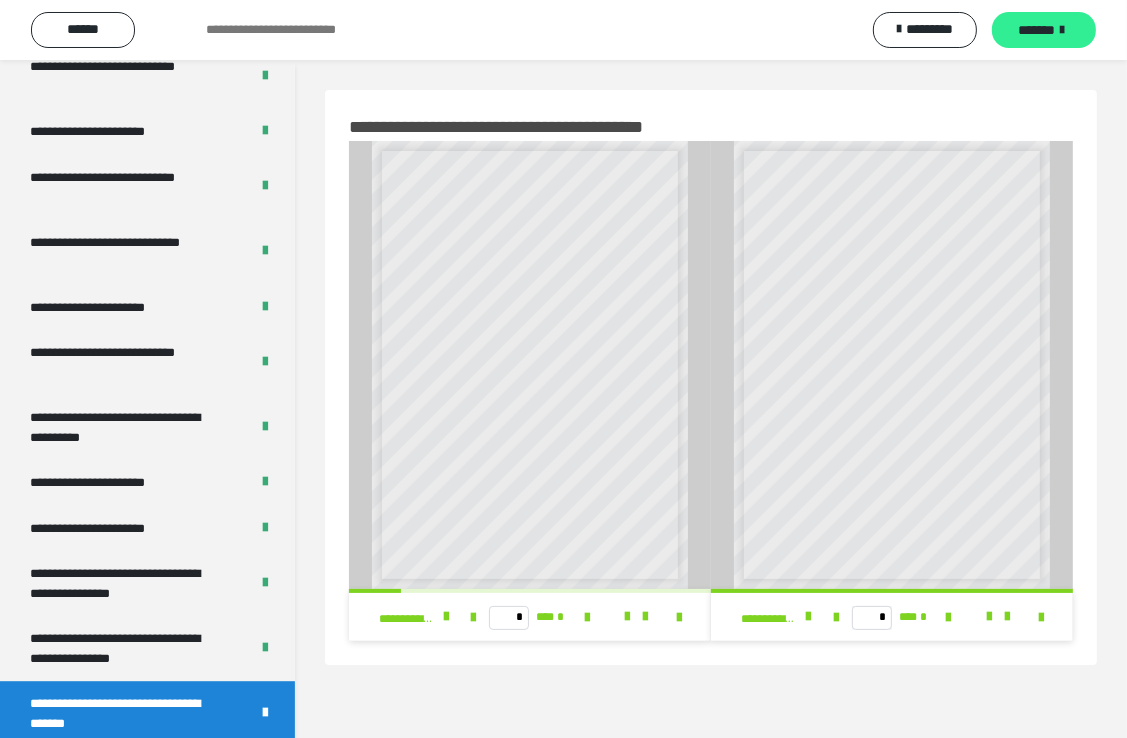 click on "*******" at bounding box center (1037, 30) 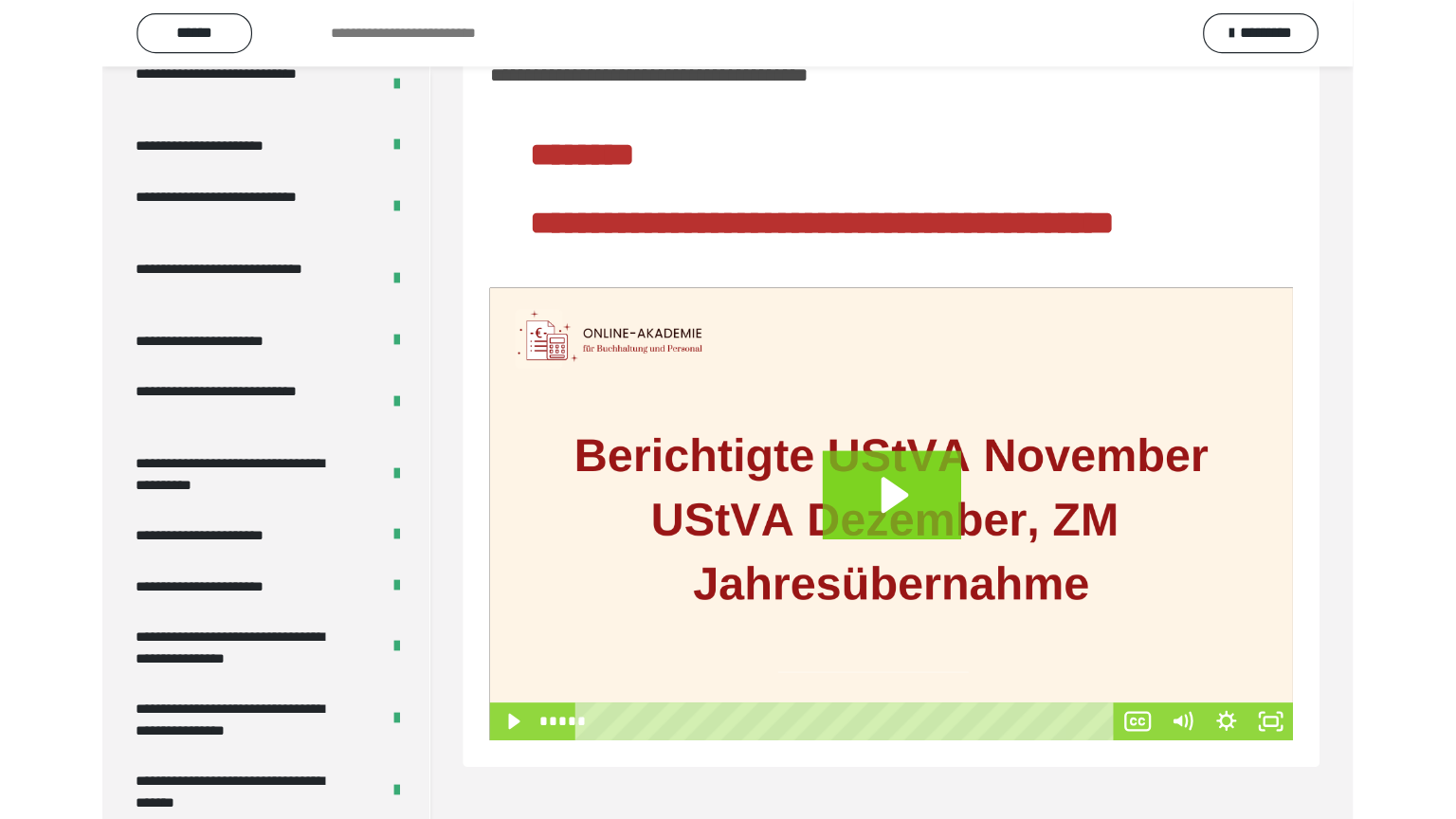 scroll, scrollTop: 82, scrollLeft: 0, axis: vertical 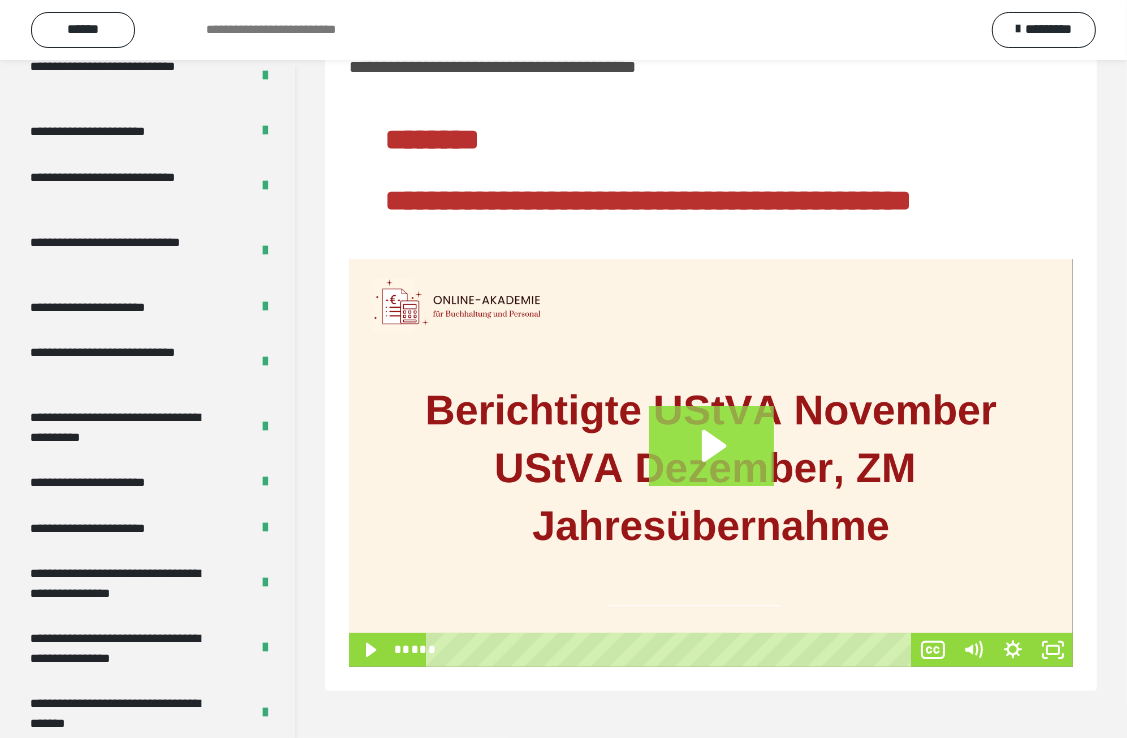 click 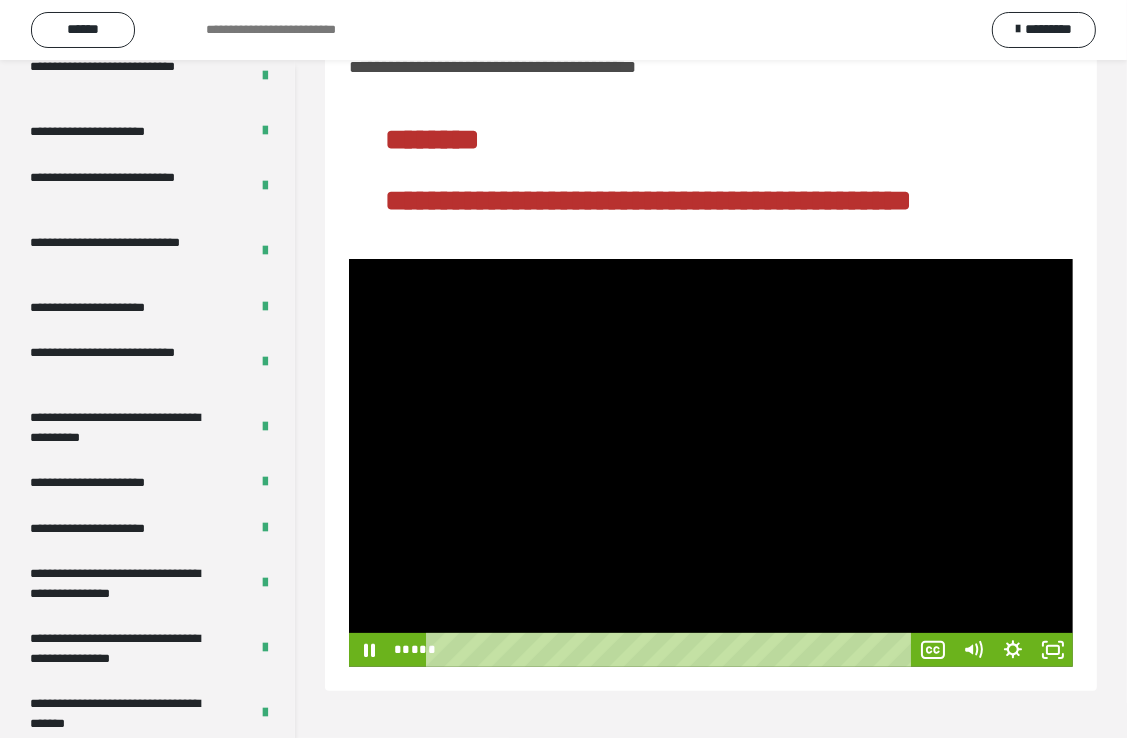 click at bounding box center [711, 462] 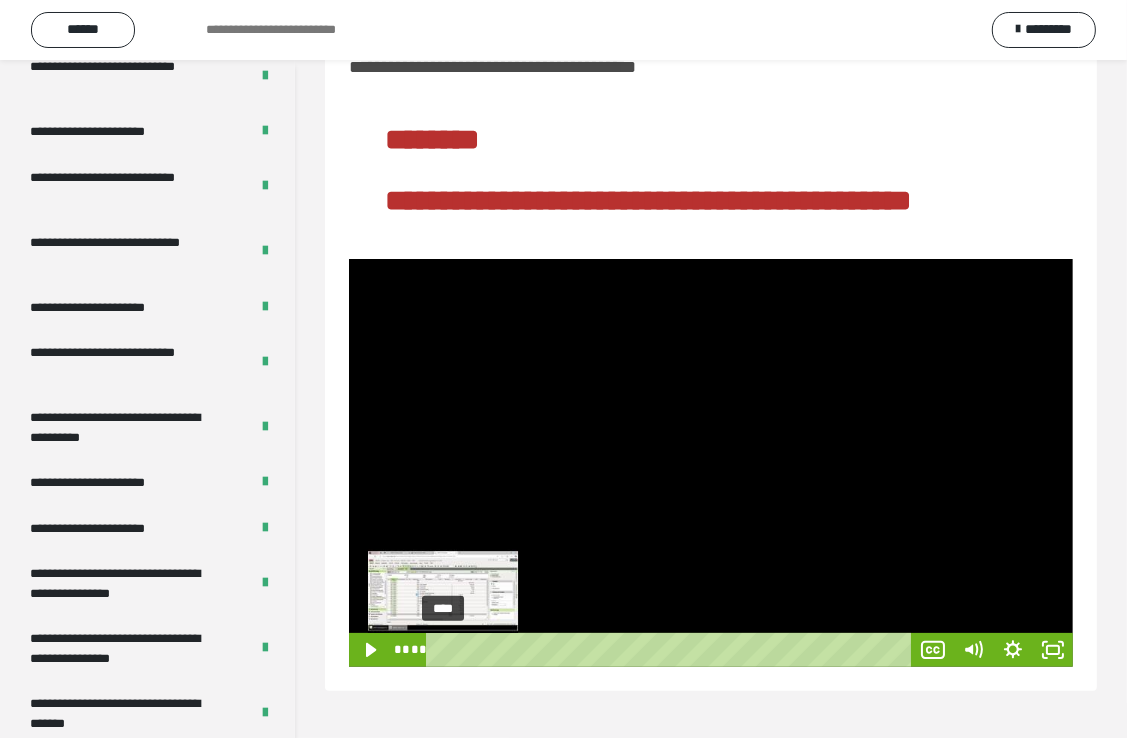 click on "****" at bounding box center [673, 650] 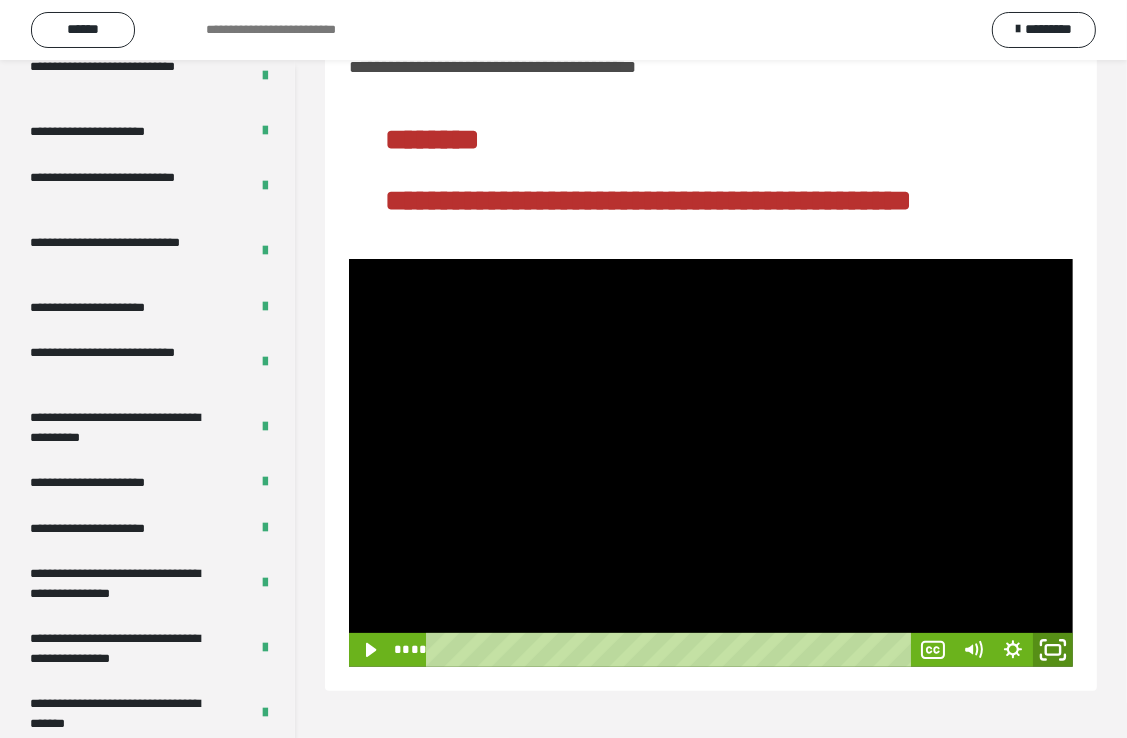 click 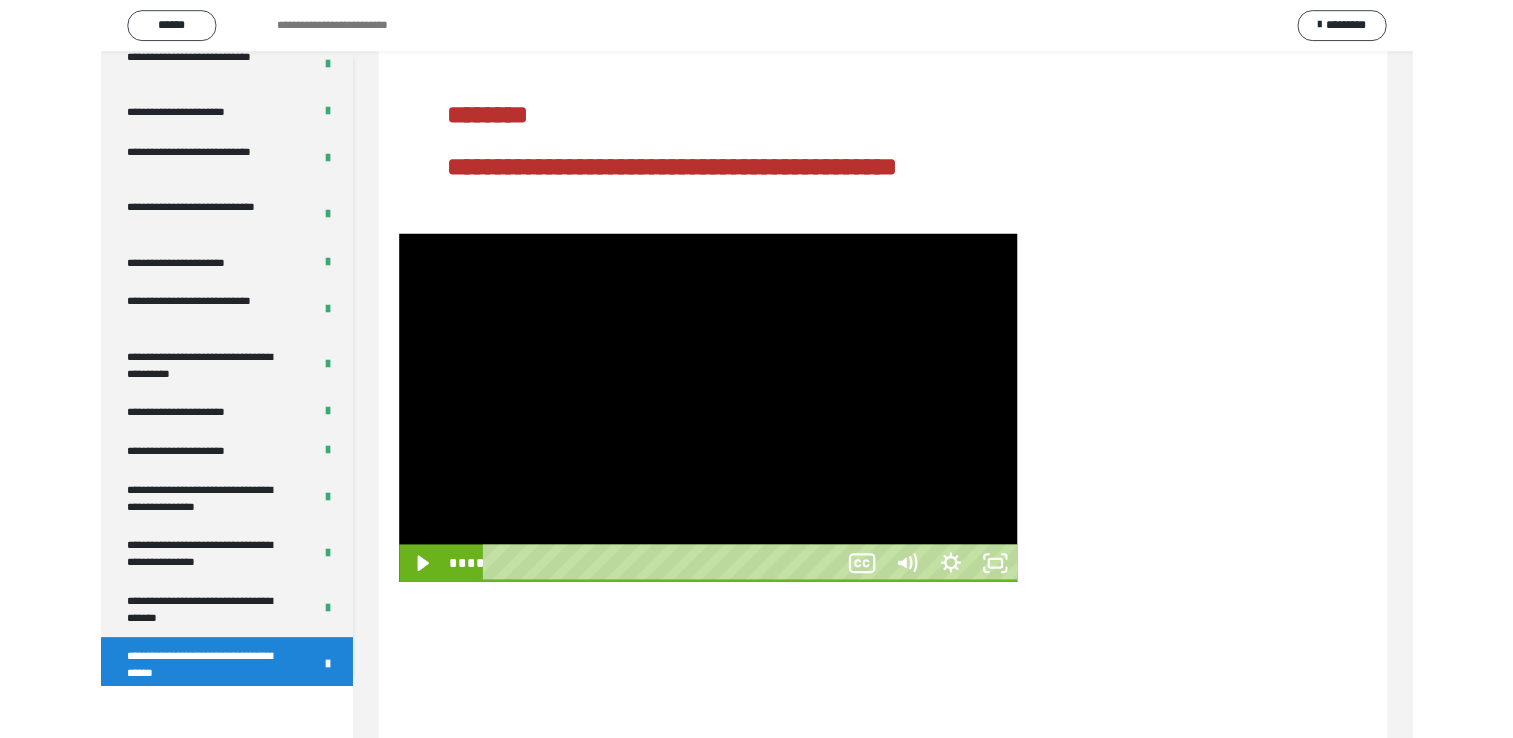 scroll, scrollTop: 3823, scrollLeft: 0, axis: vertical 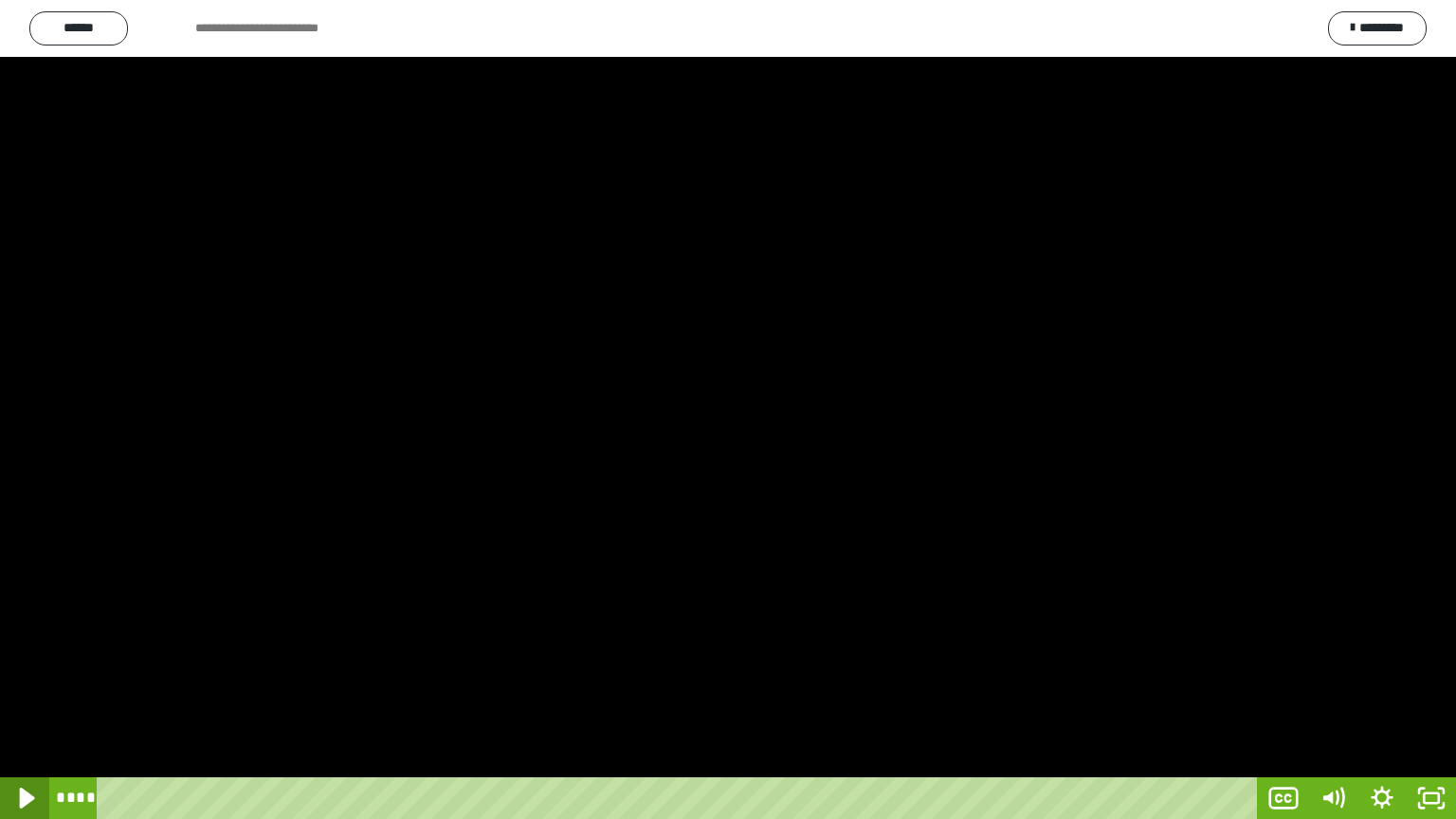 click 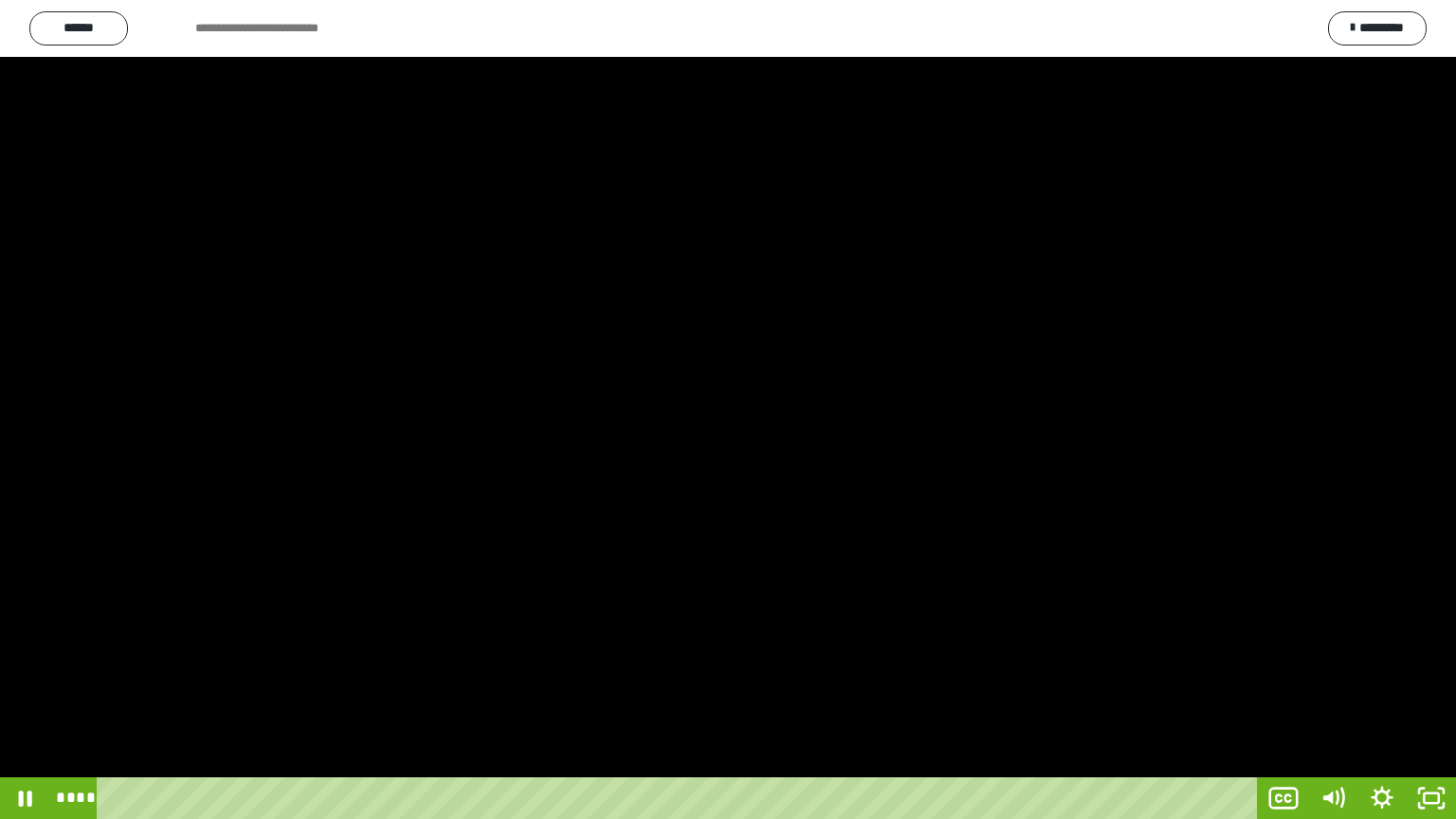 click at bounding box center (728, 410) 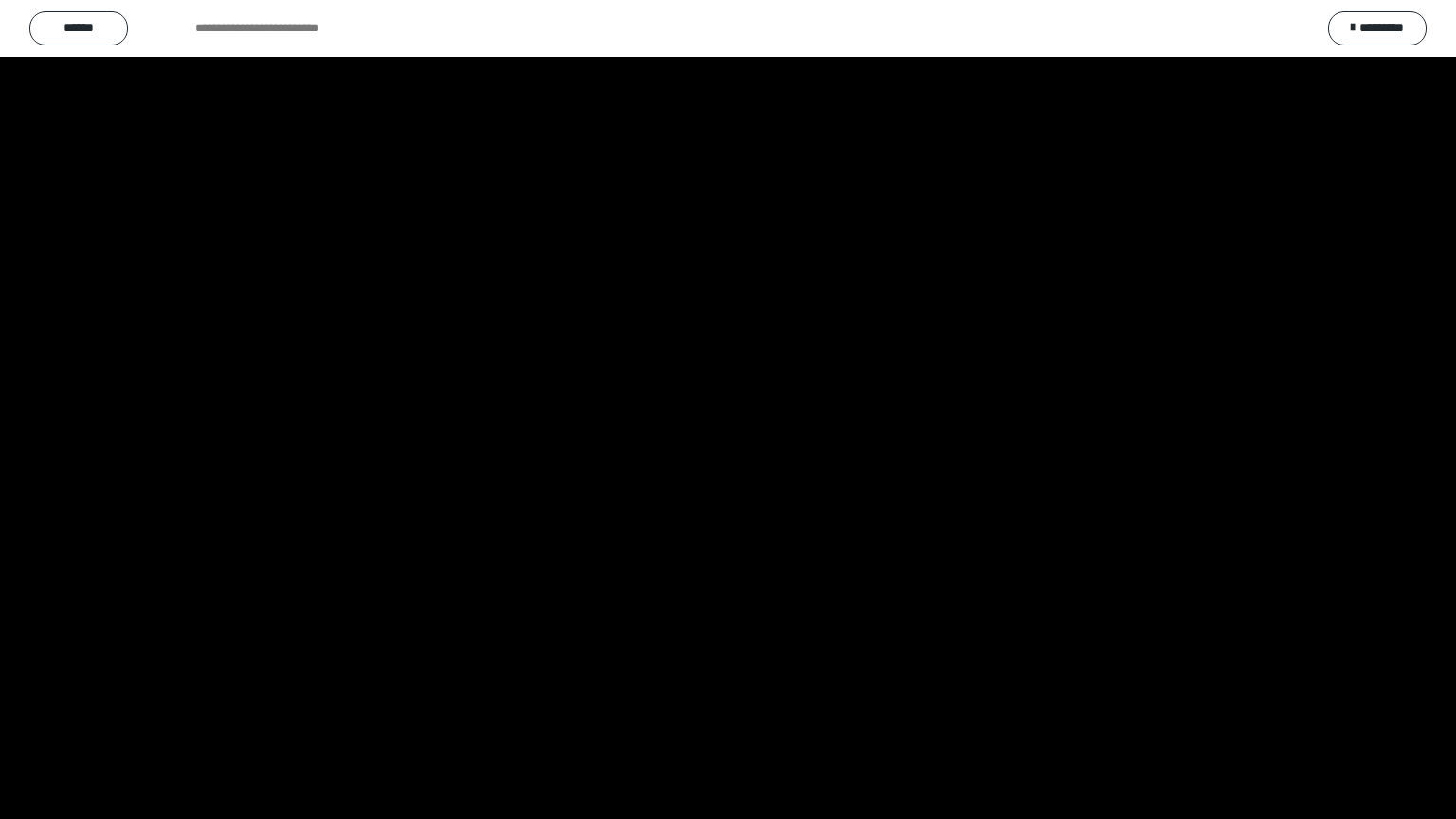 click at bounding box center [728, 410] 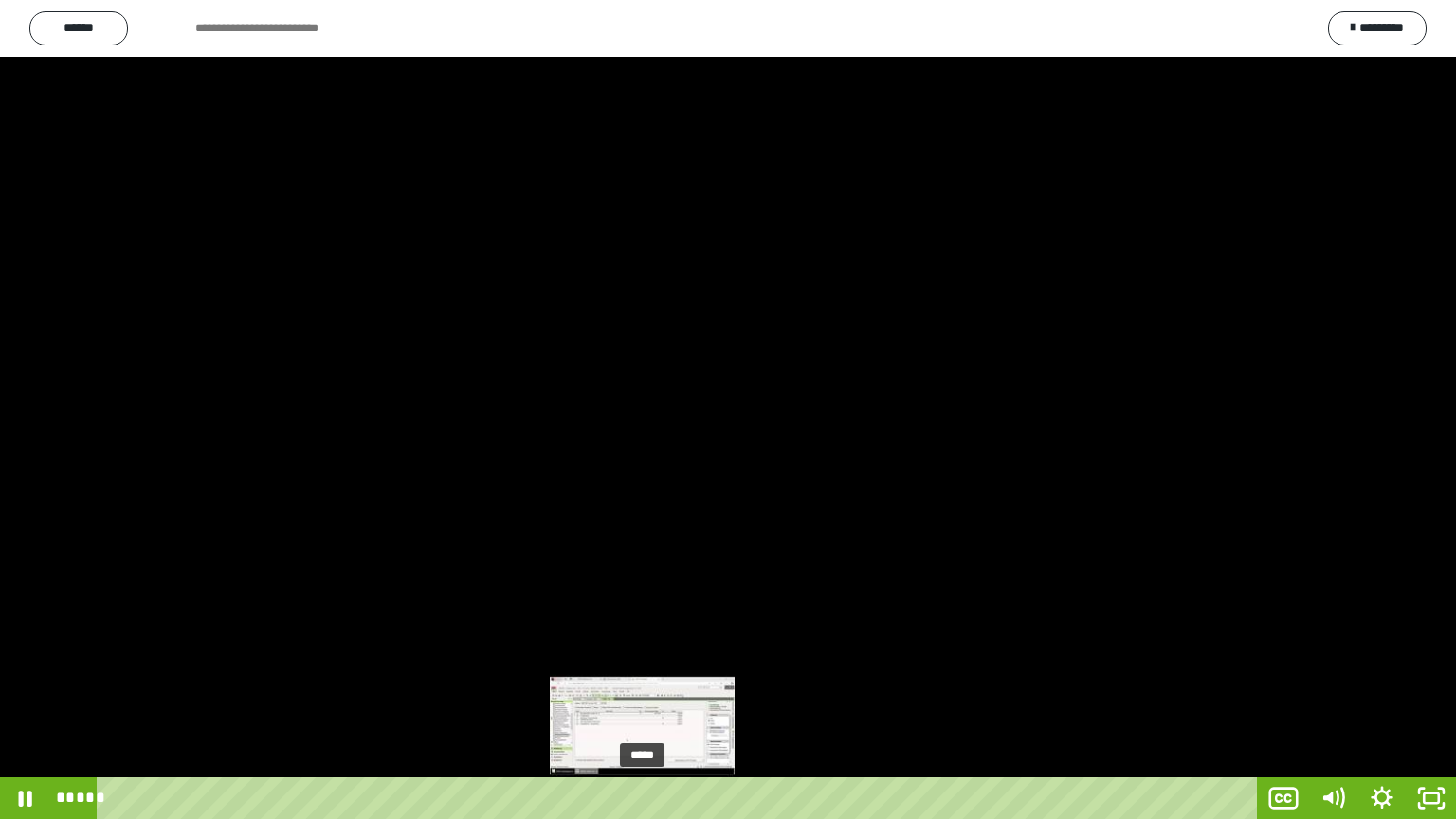 click on "*****" at bounding box center (681, 798) 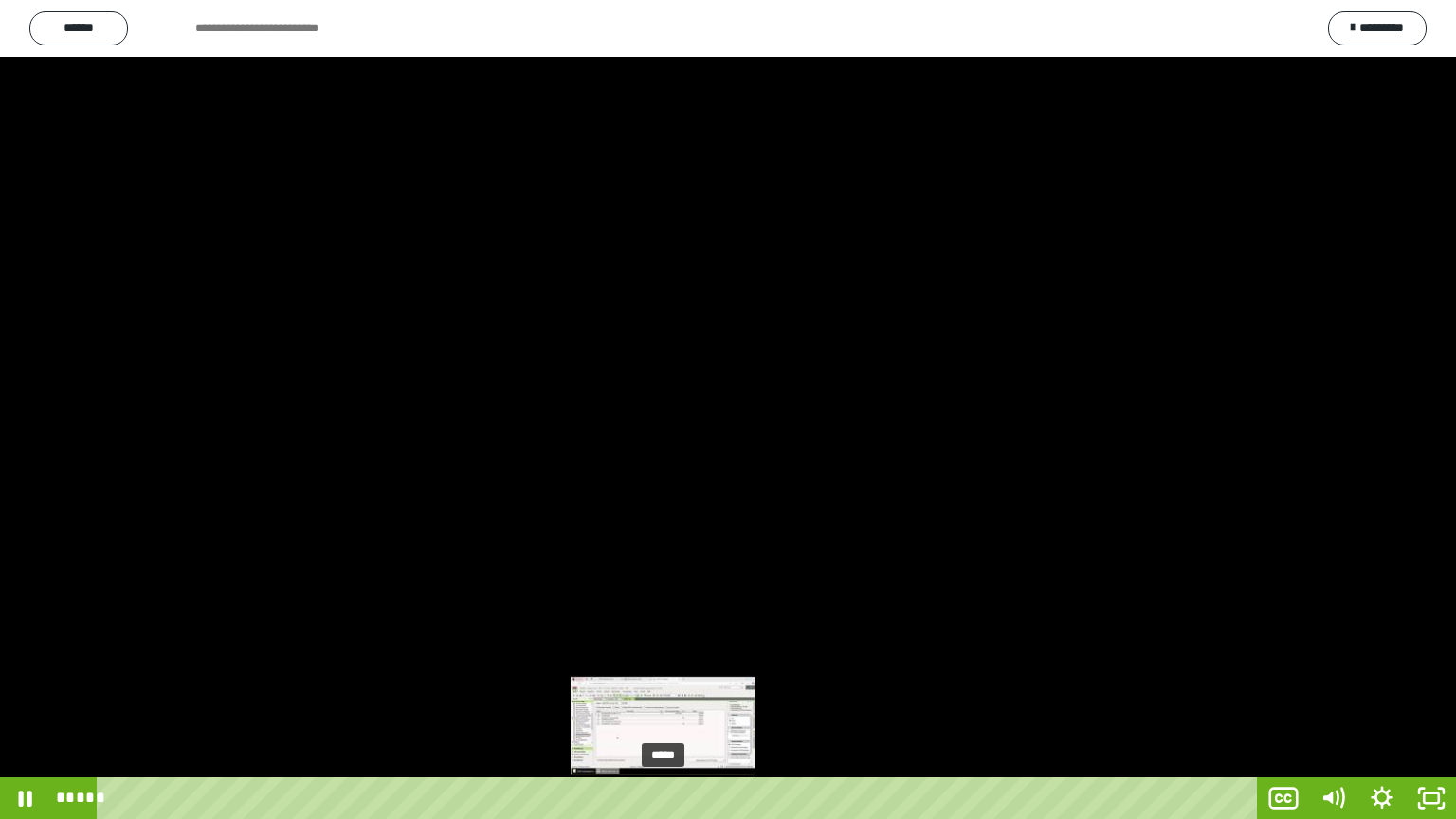 click on "*****" at bounding box center [681, 798] 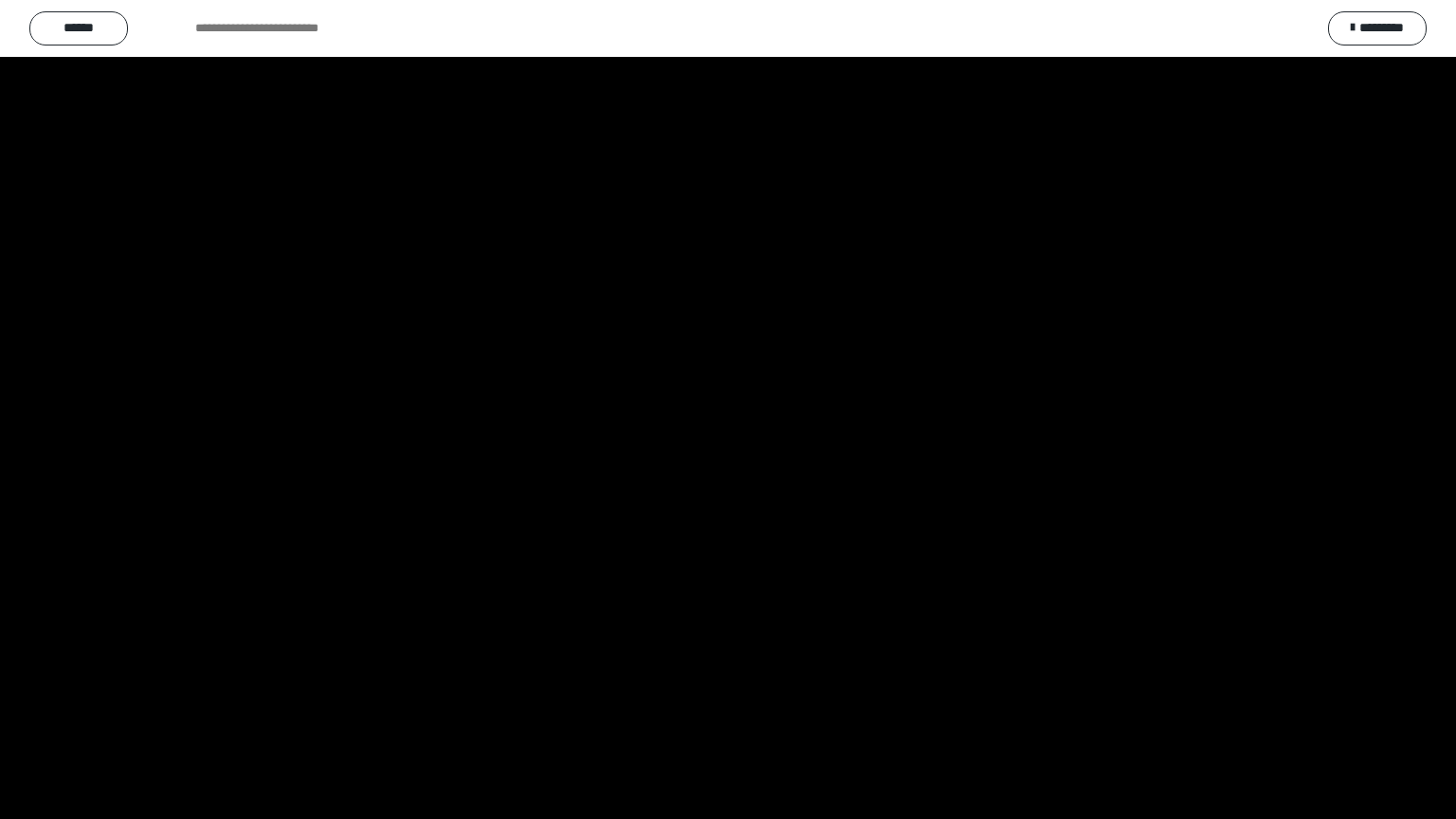 click at bounding box center (728, 410) 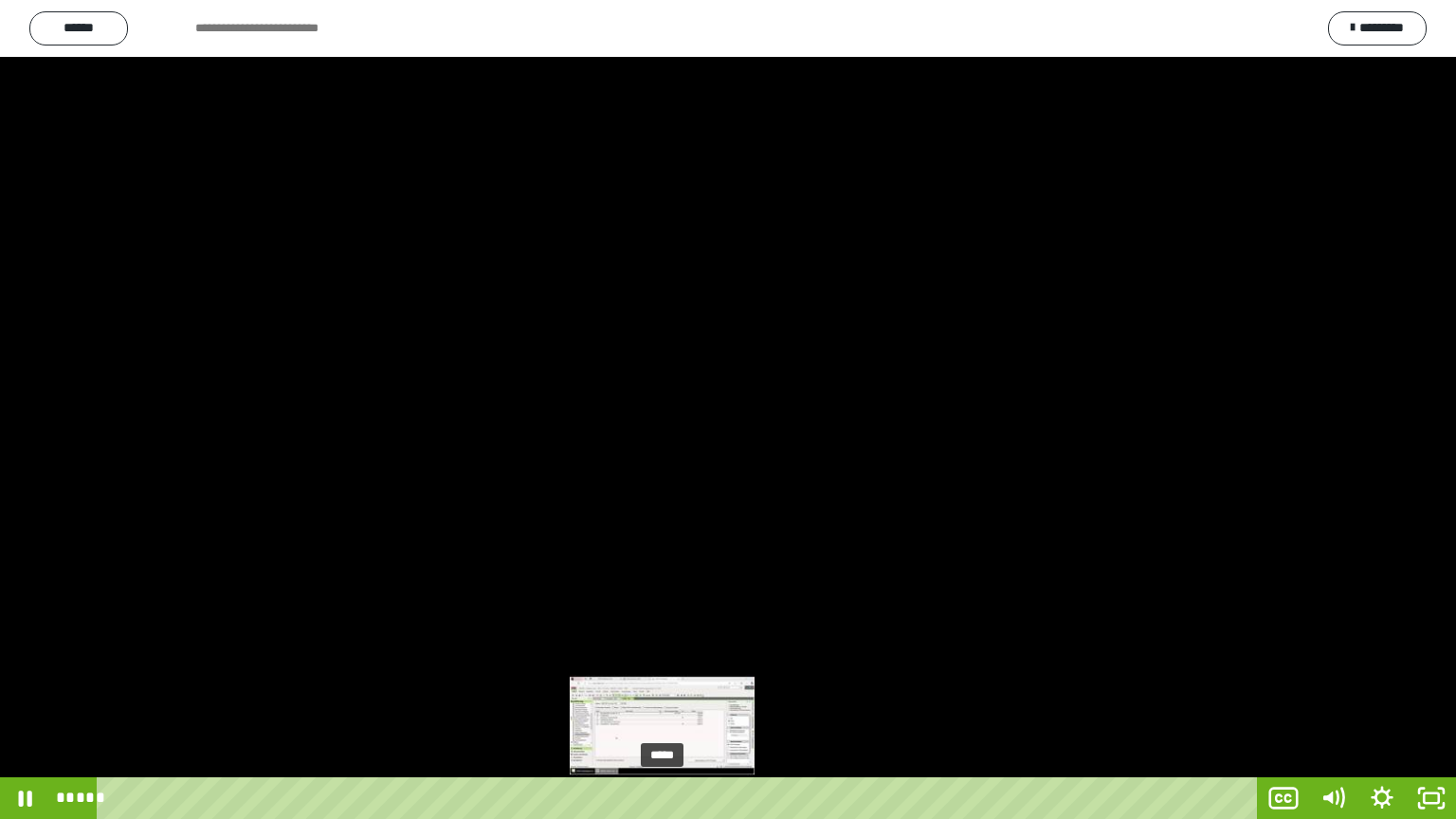 click on "*****" at bounding box center [681, 798] 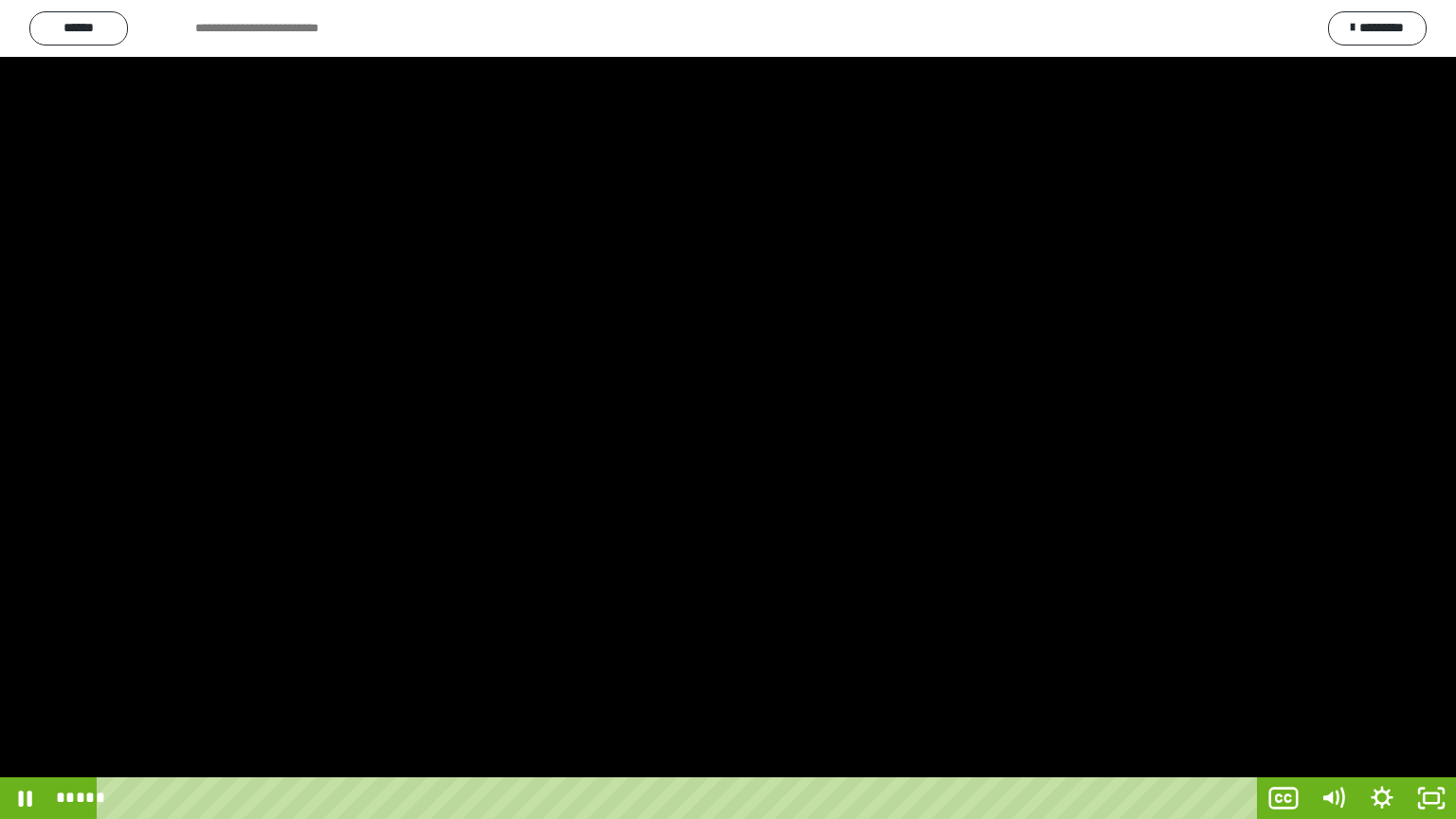 click at bounding box center (728, 410) 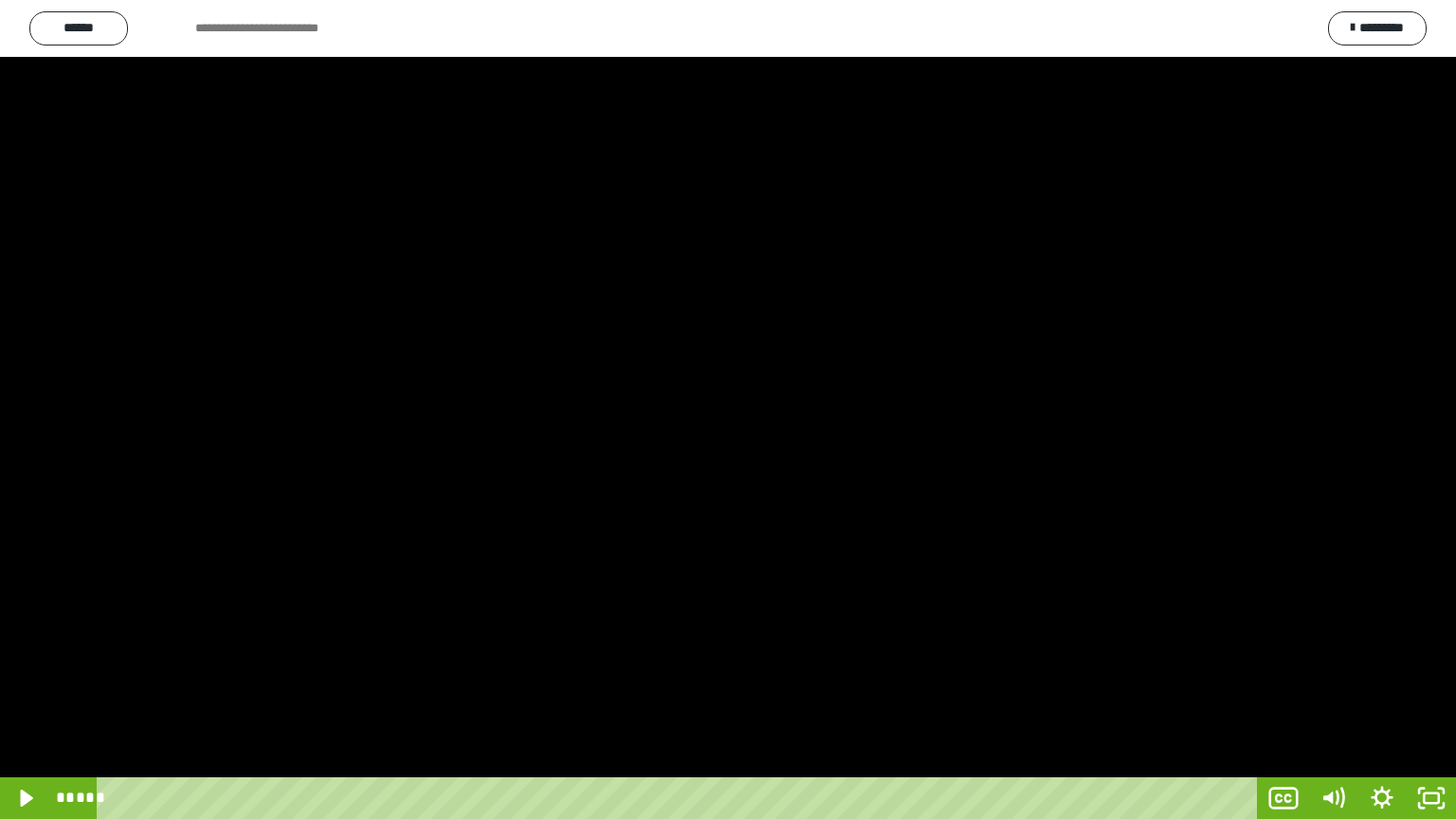 click at bounding box center (728, 410) 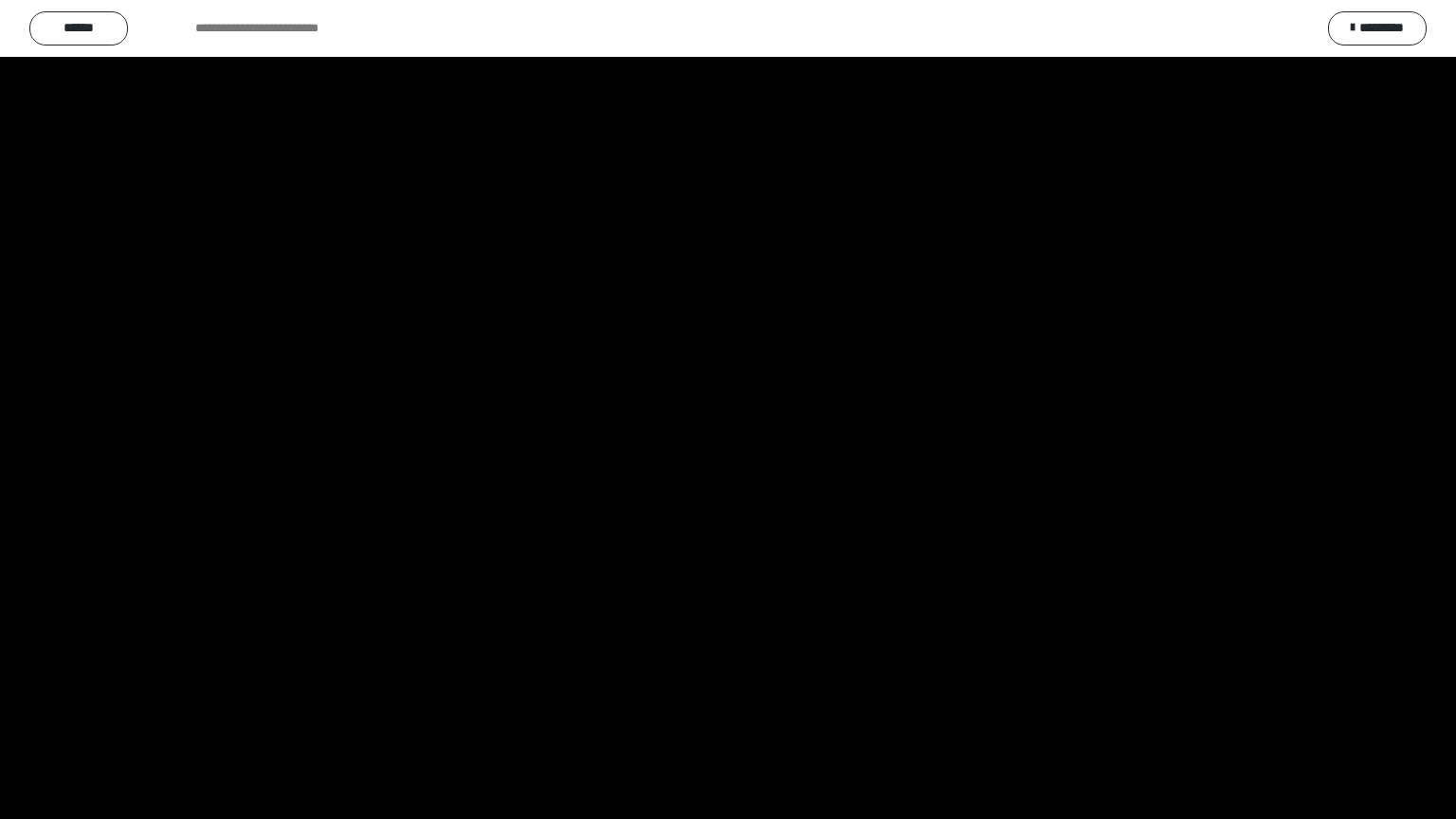 click at bounding box center [728, 410] 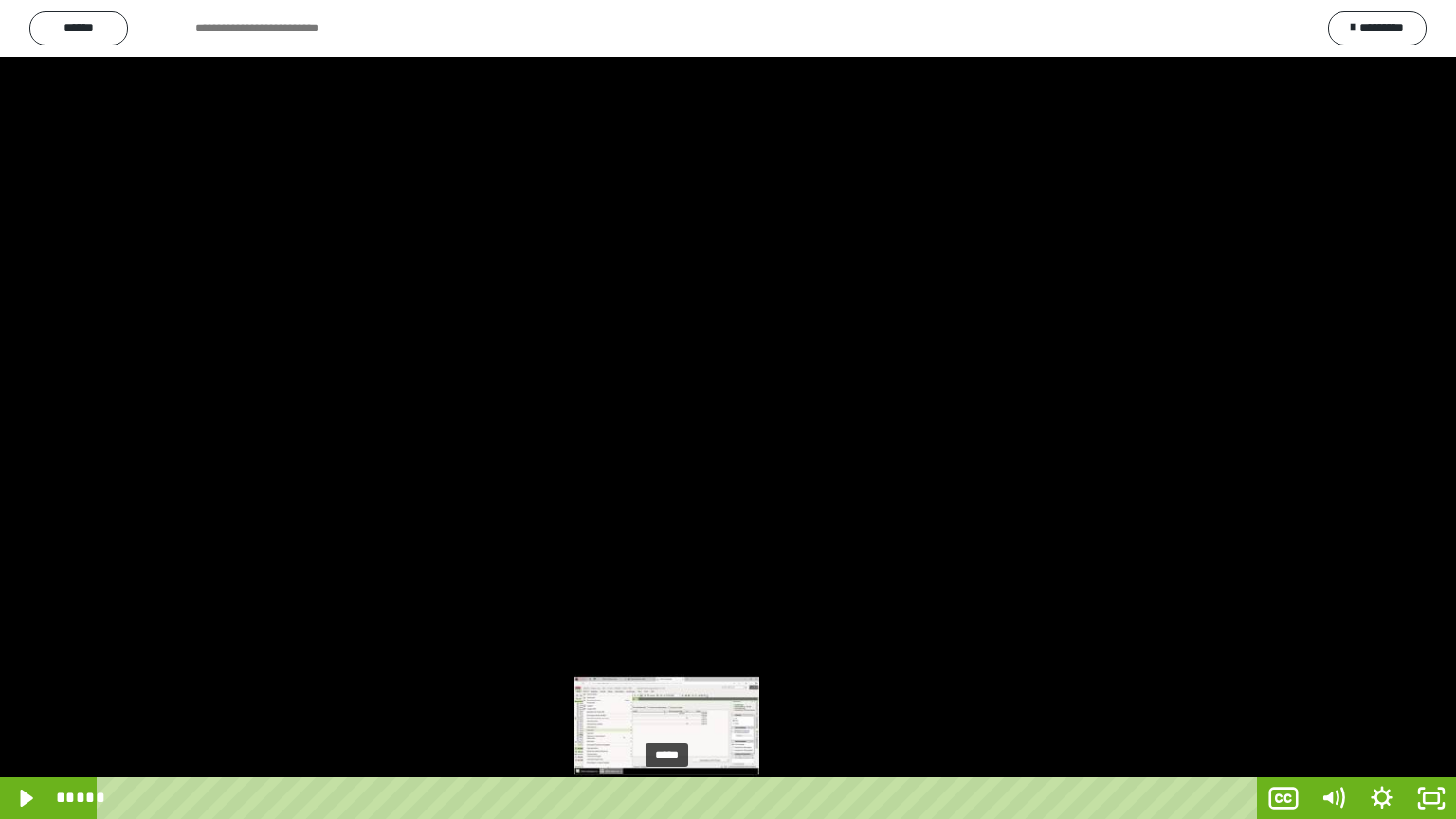 click on "*****" at bounding box center [681, 798] 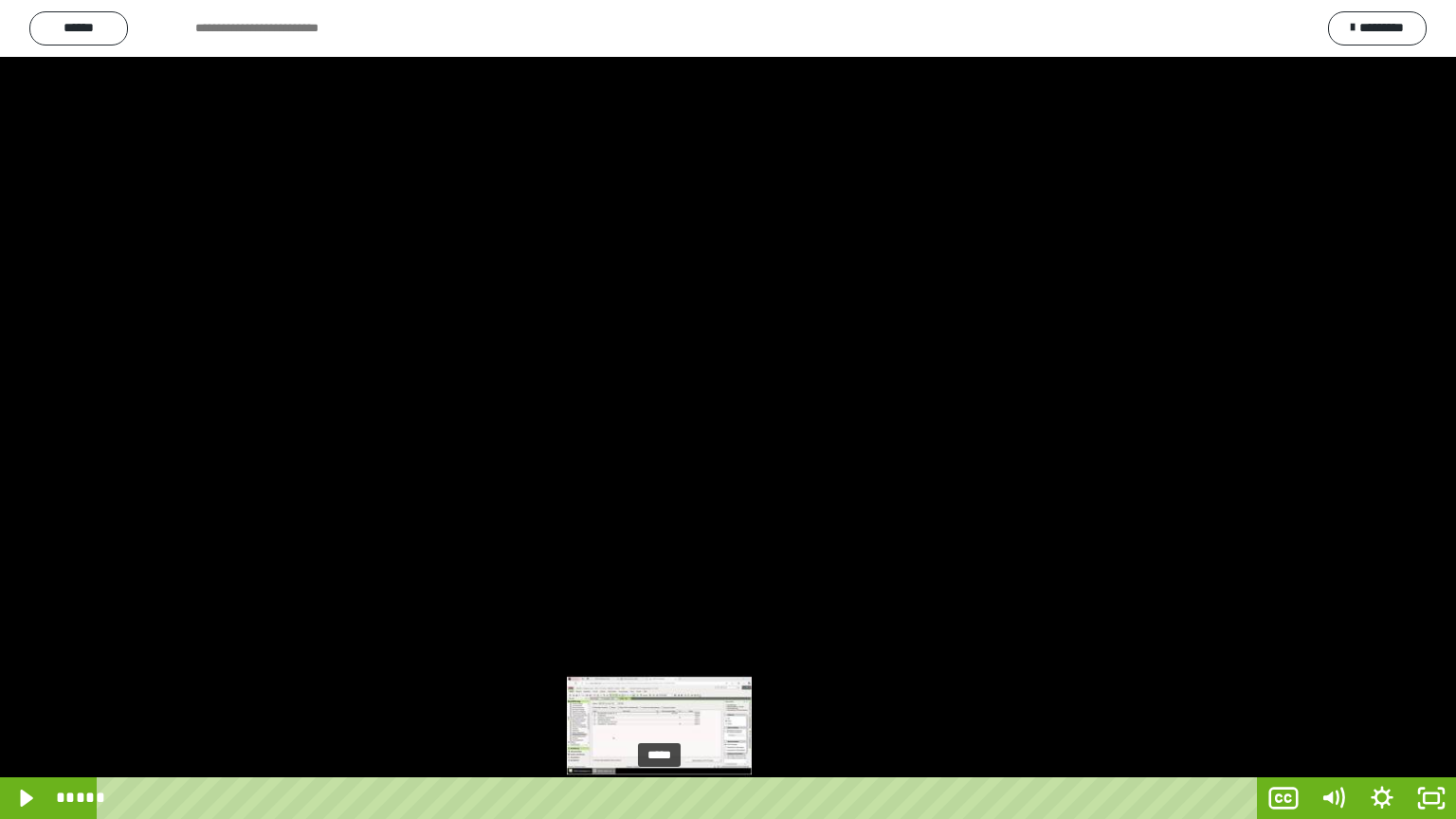 click on "*****" at bounding box center [681, 798] 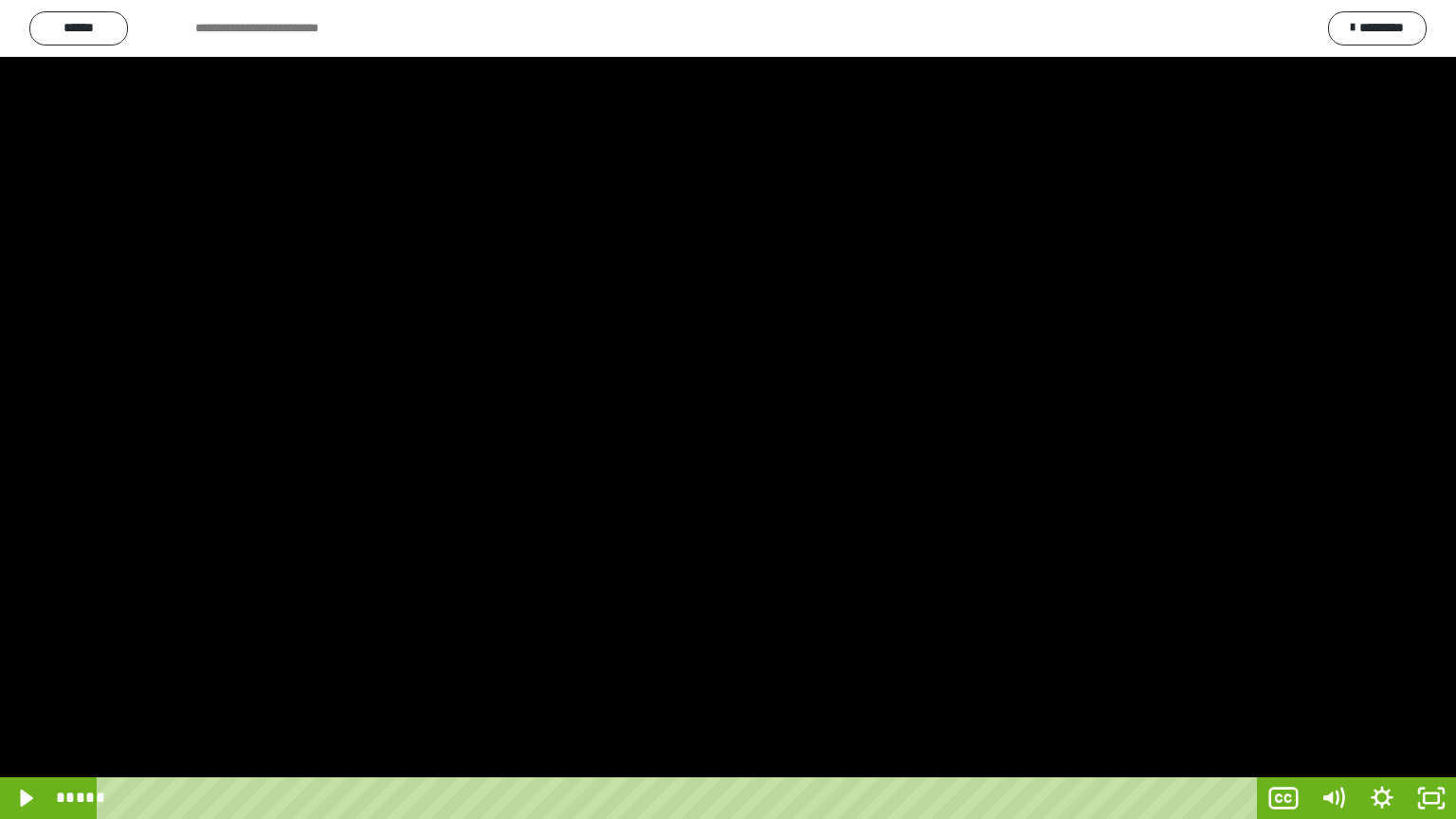 click at bounding box center (728, 410) 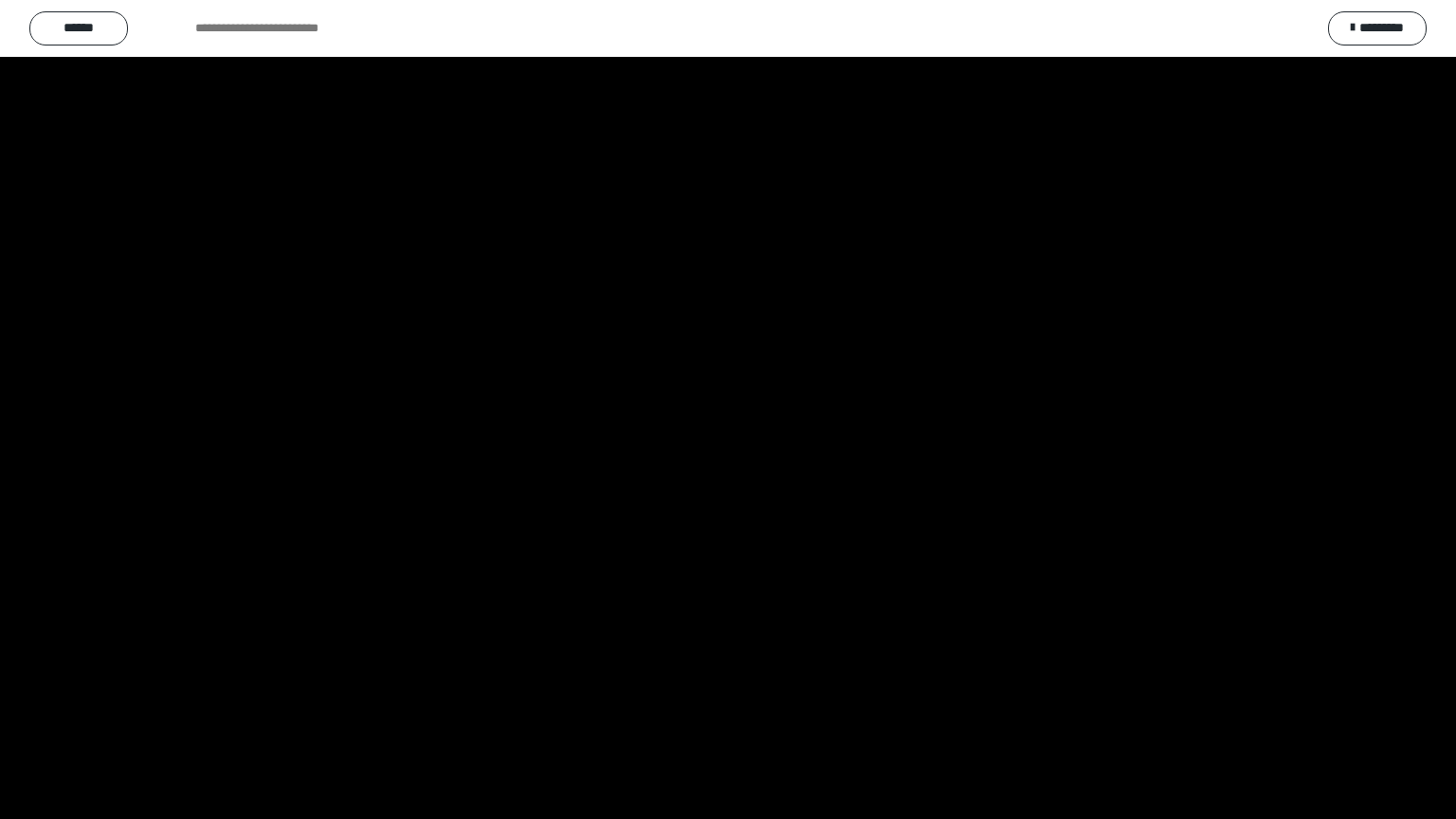 click at bounding box center (728, 410) 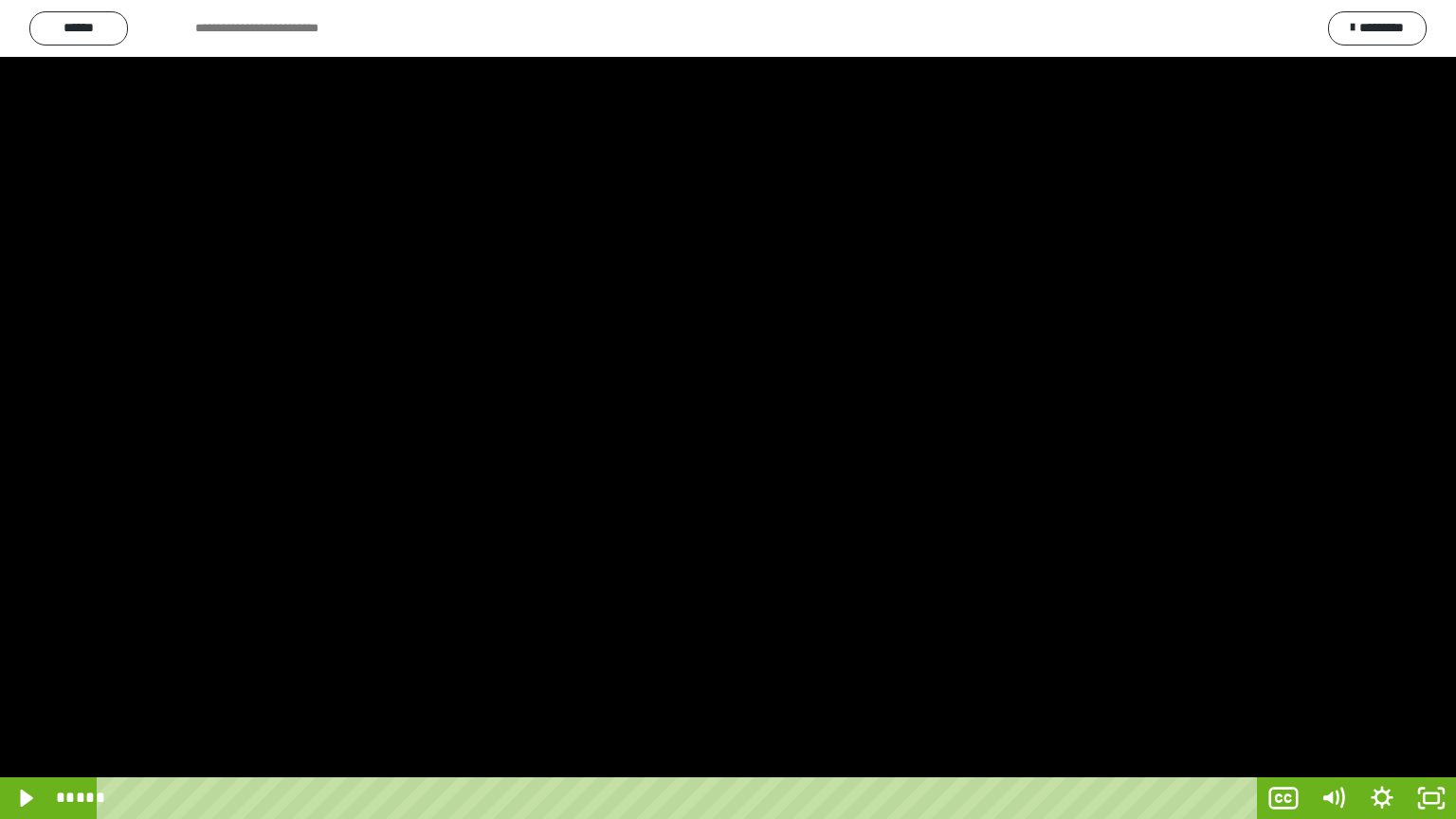 click at bounding box center [728, 410] 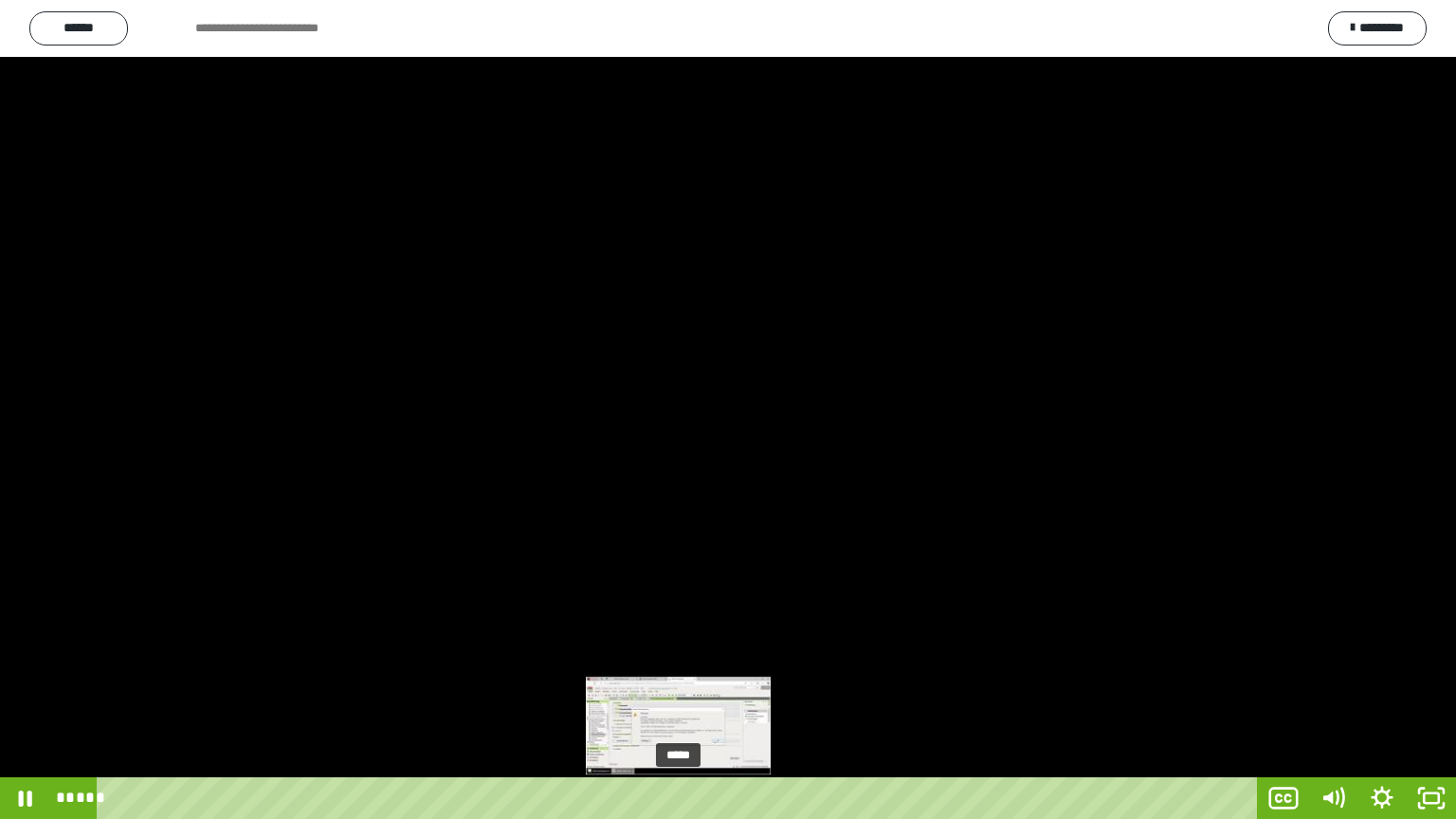 click at bounding box center [678, 798] 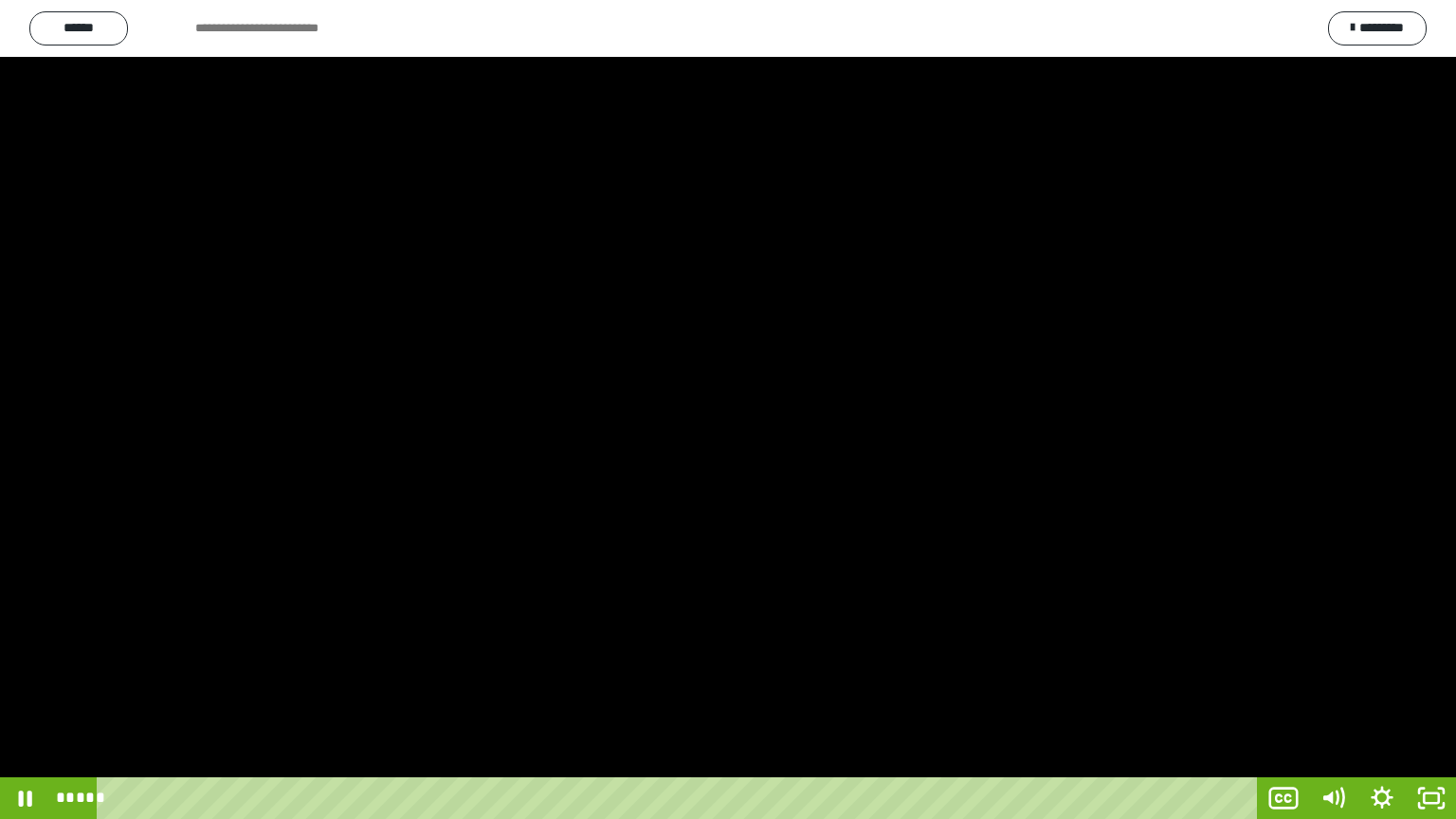 click at bounding box center [728, 410] 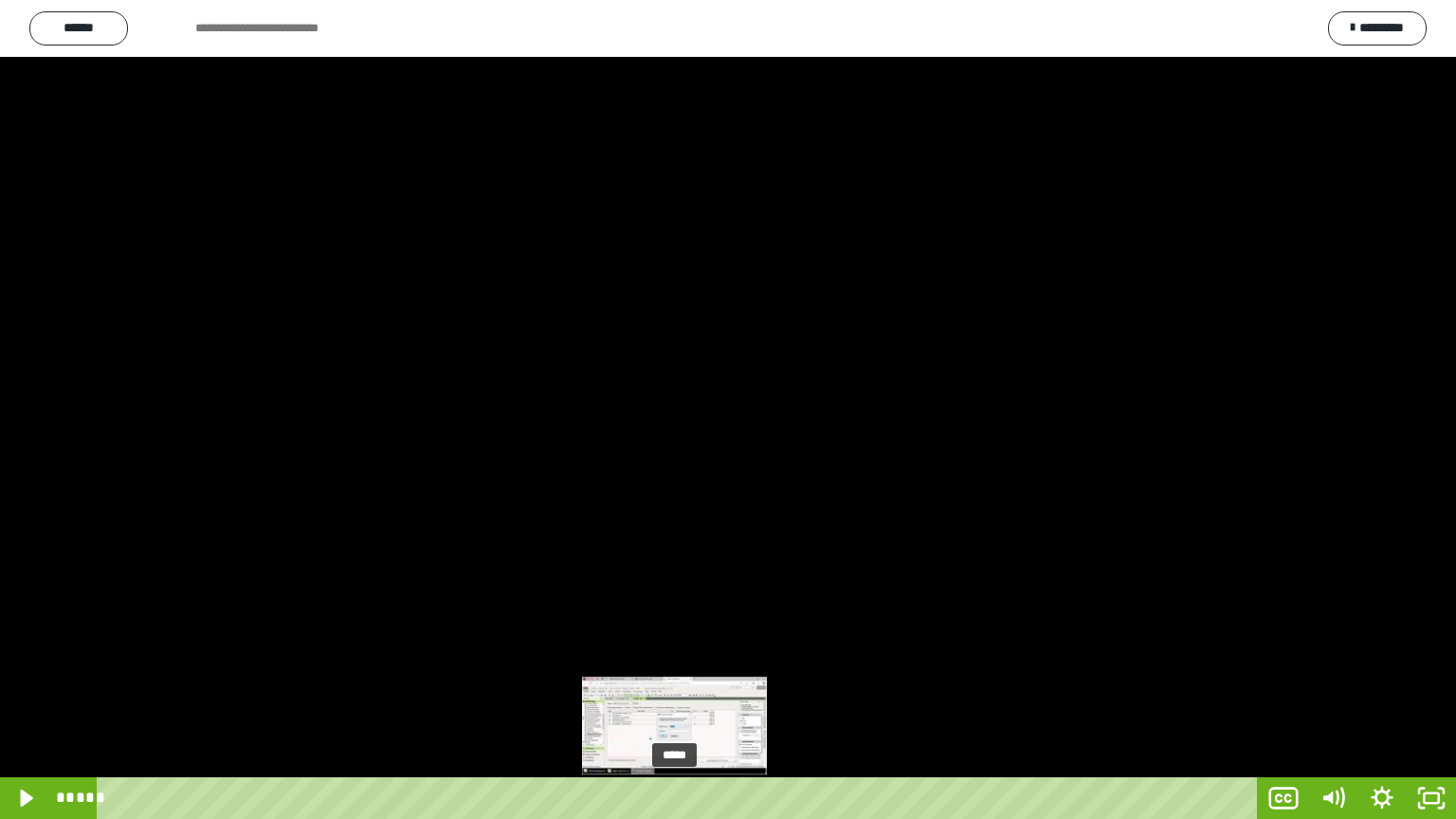 click at bounding box center [674, 798] 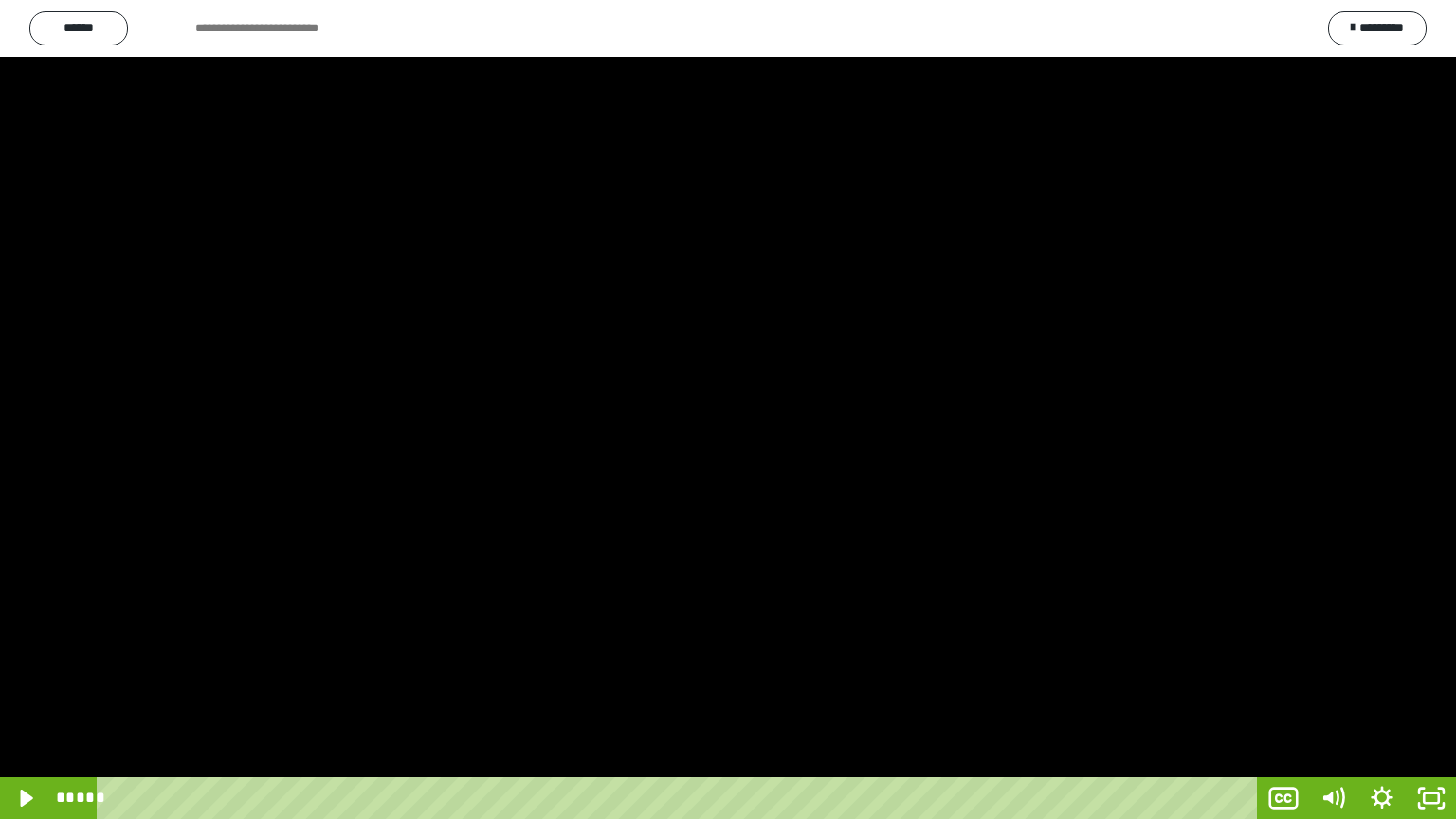 click at bounding box center [728, 410] 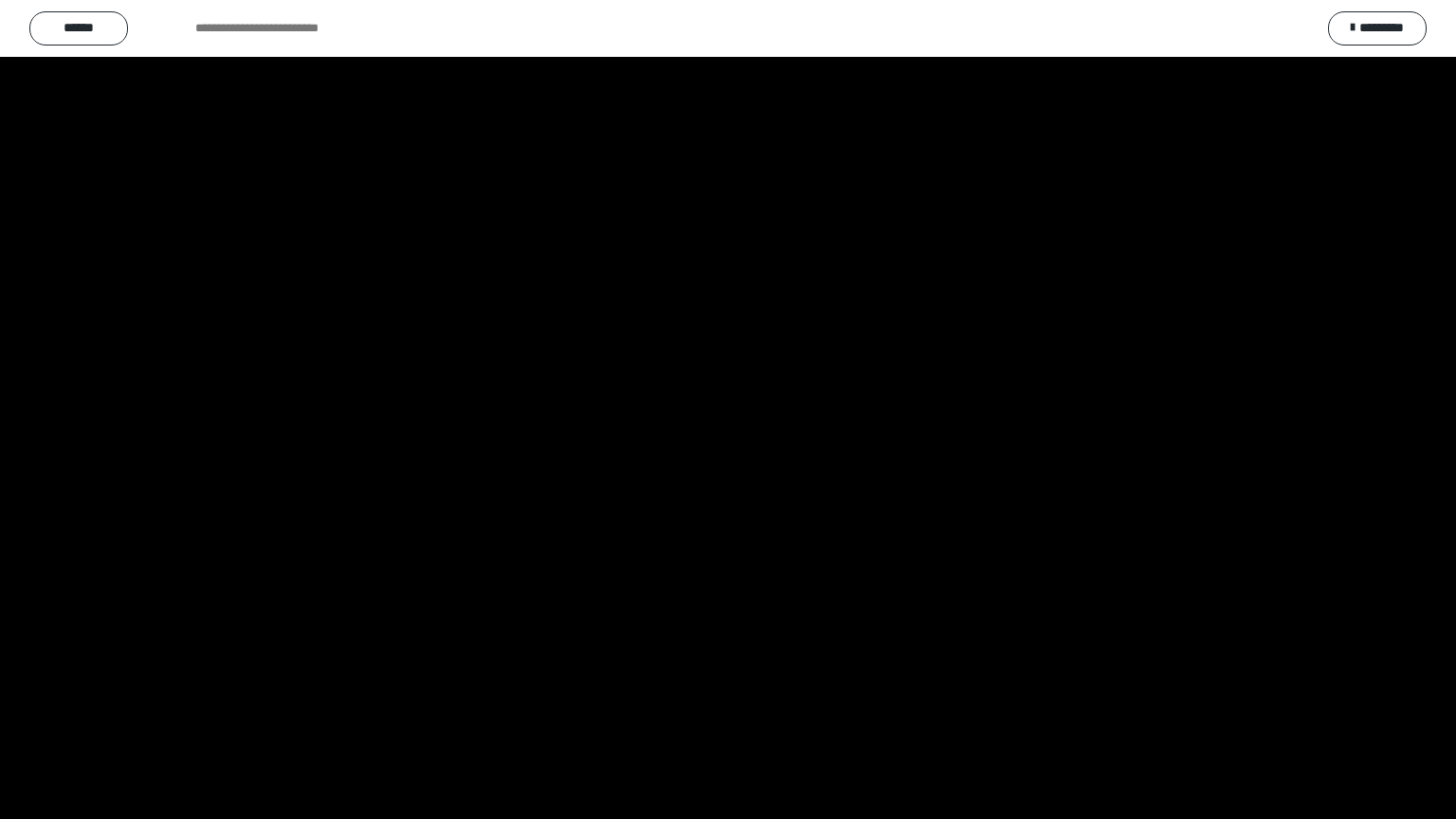 click at bounding box center [728, 410] 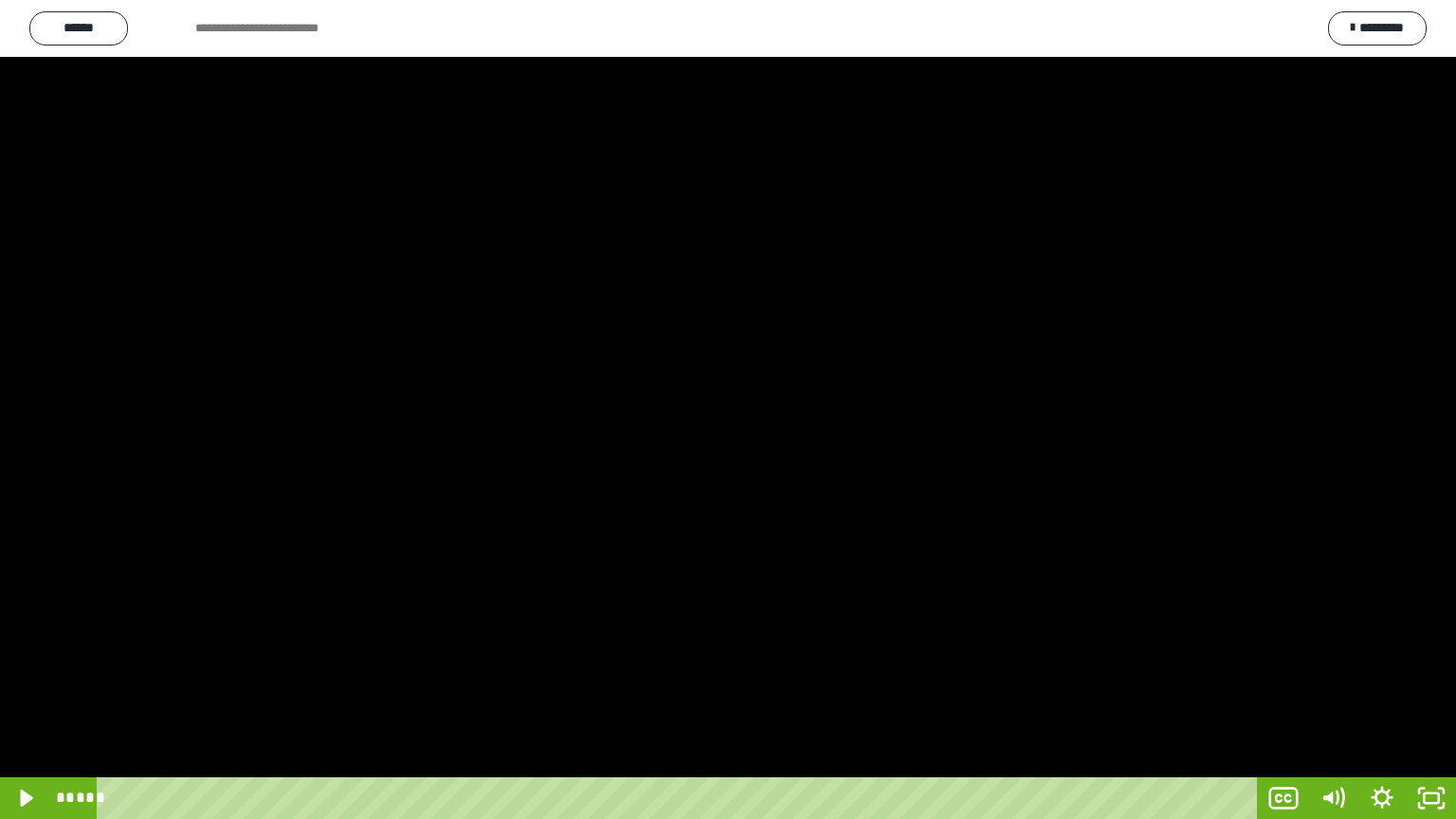 click at bounding box center [728, 410] 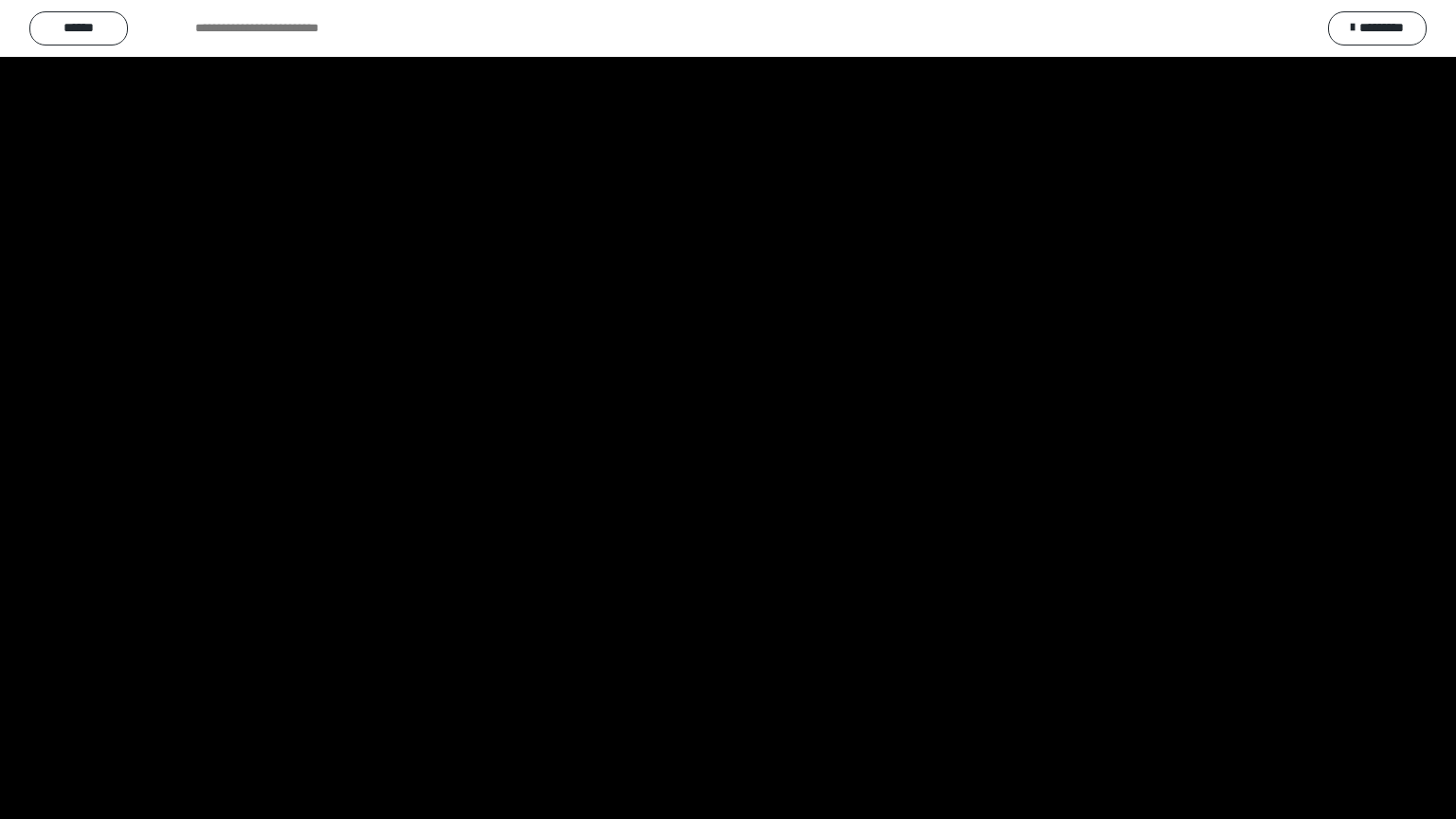 click at bounding box center [728, 410] 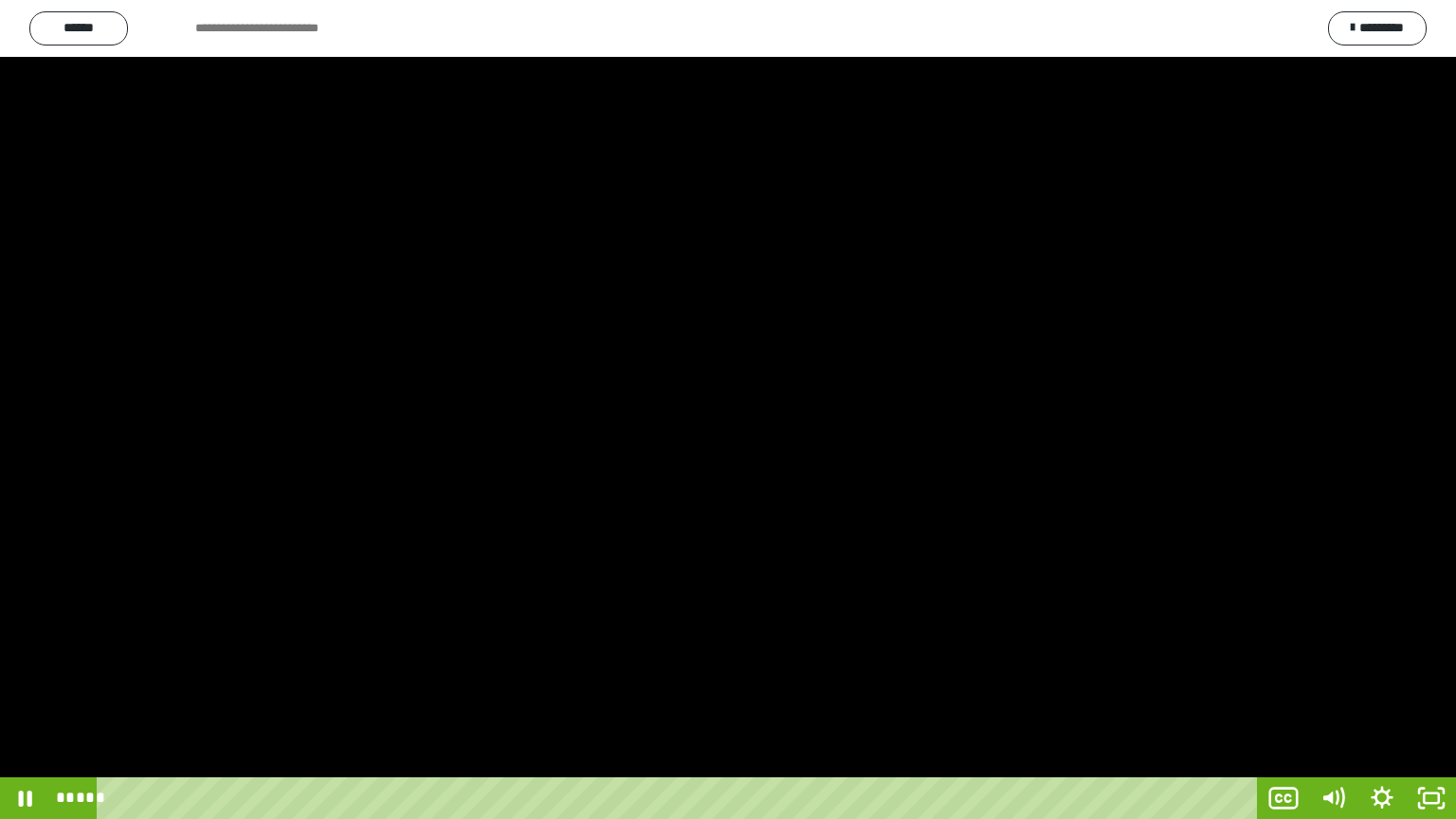 click at bounding box center (728, 410) 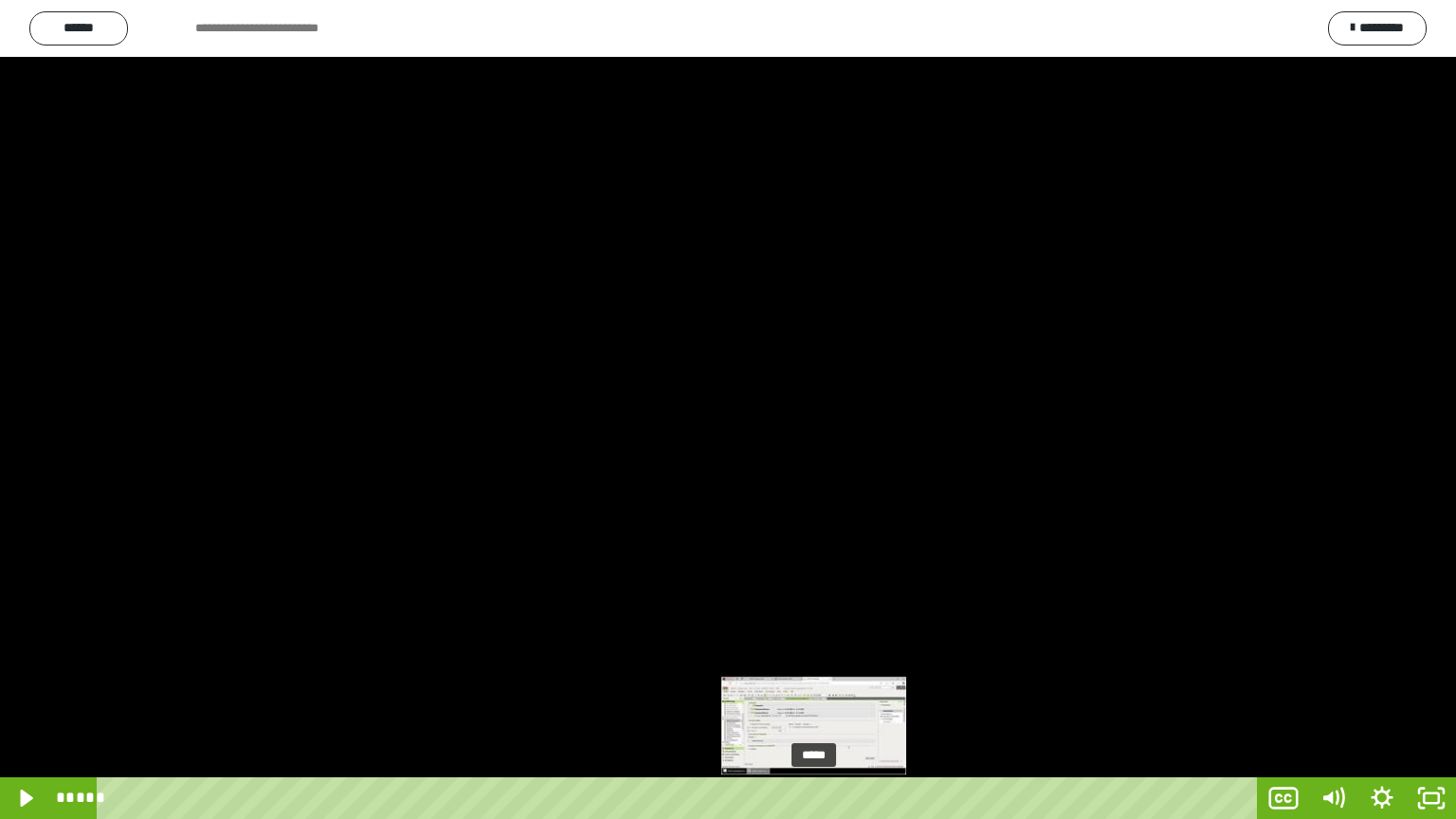 click on "*****" at bounding box center (681, 798) 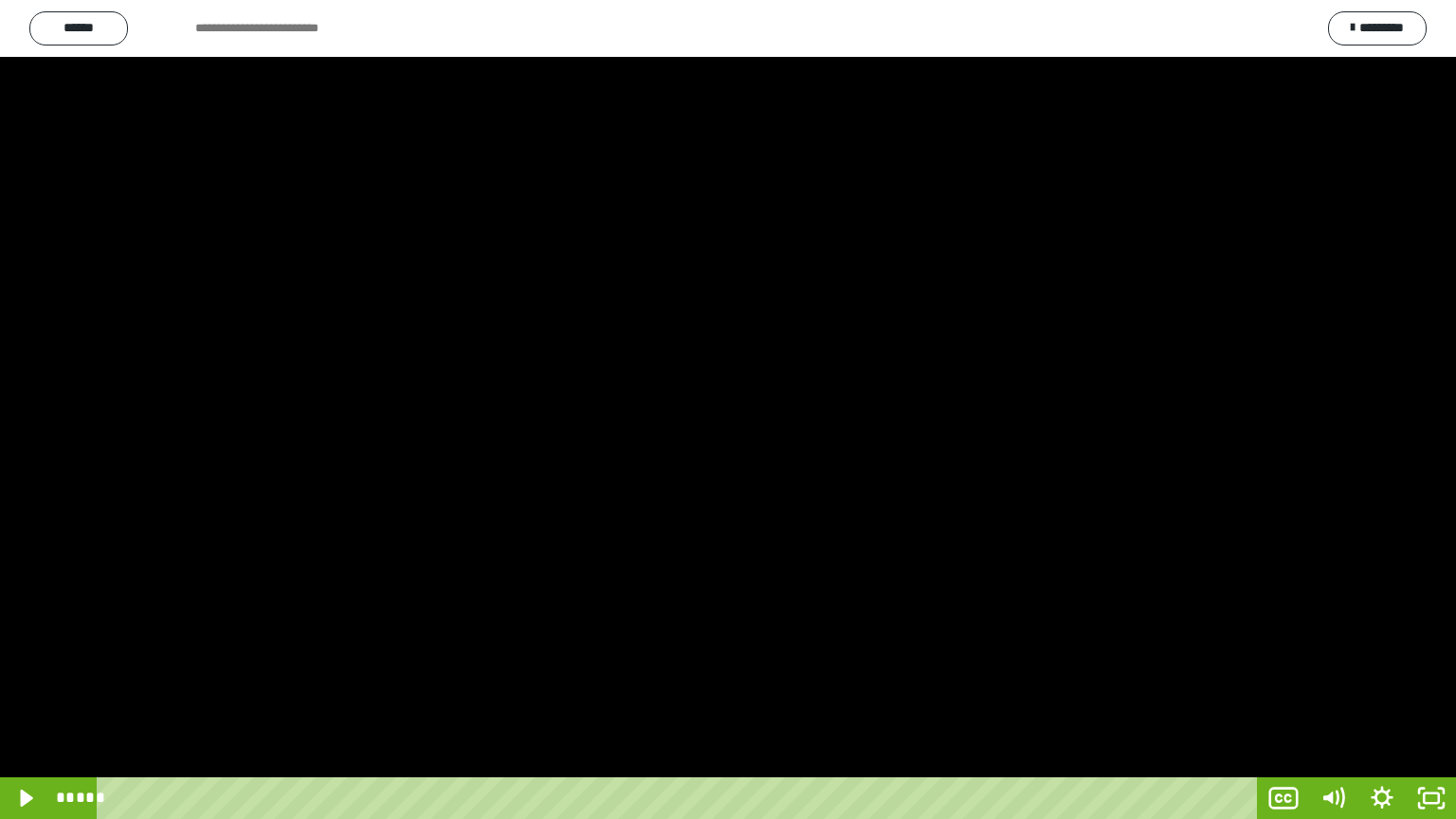 click at bounding box center [728, 410] 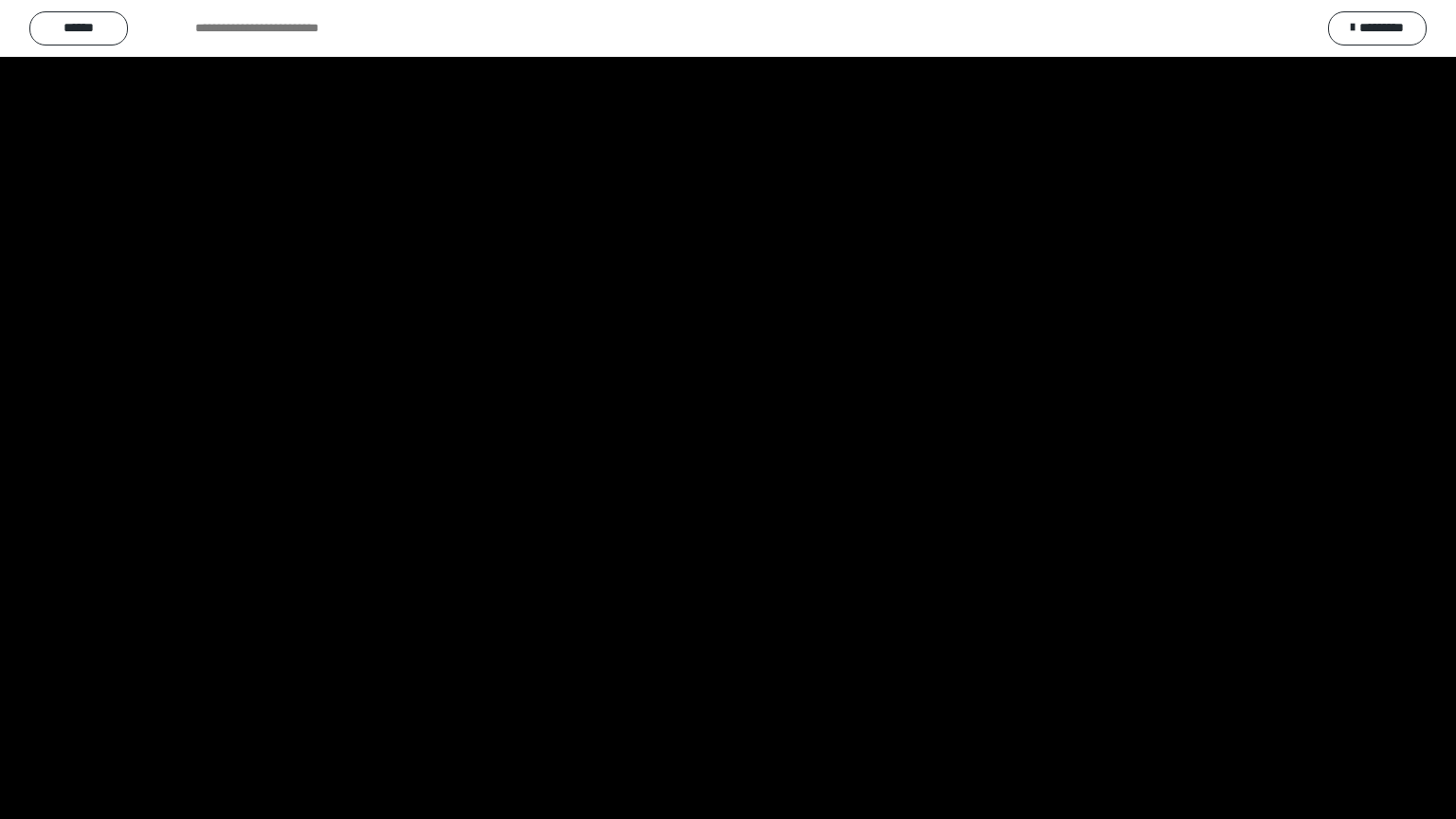 click at bounding box center [728, 410] 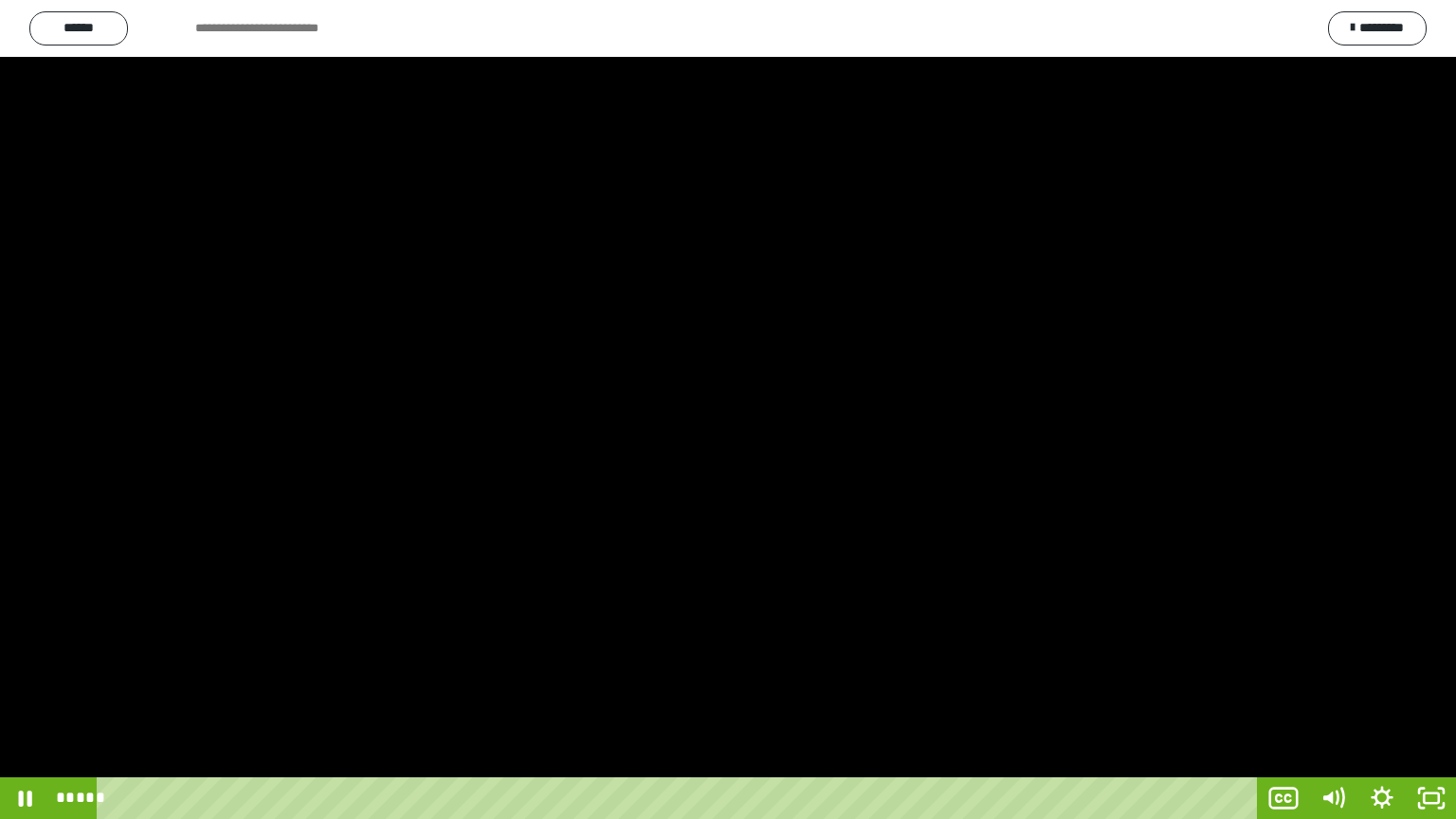 click at bounding box center [728, 410] 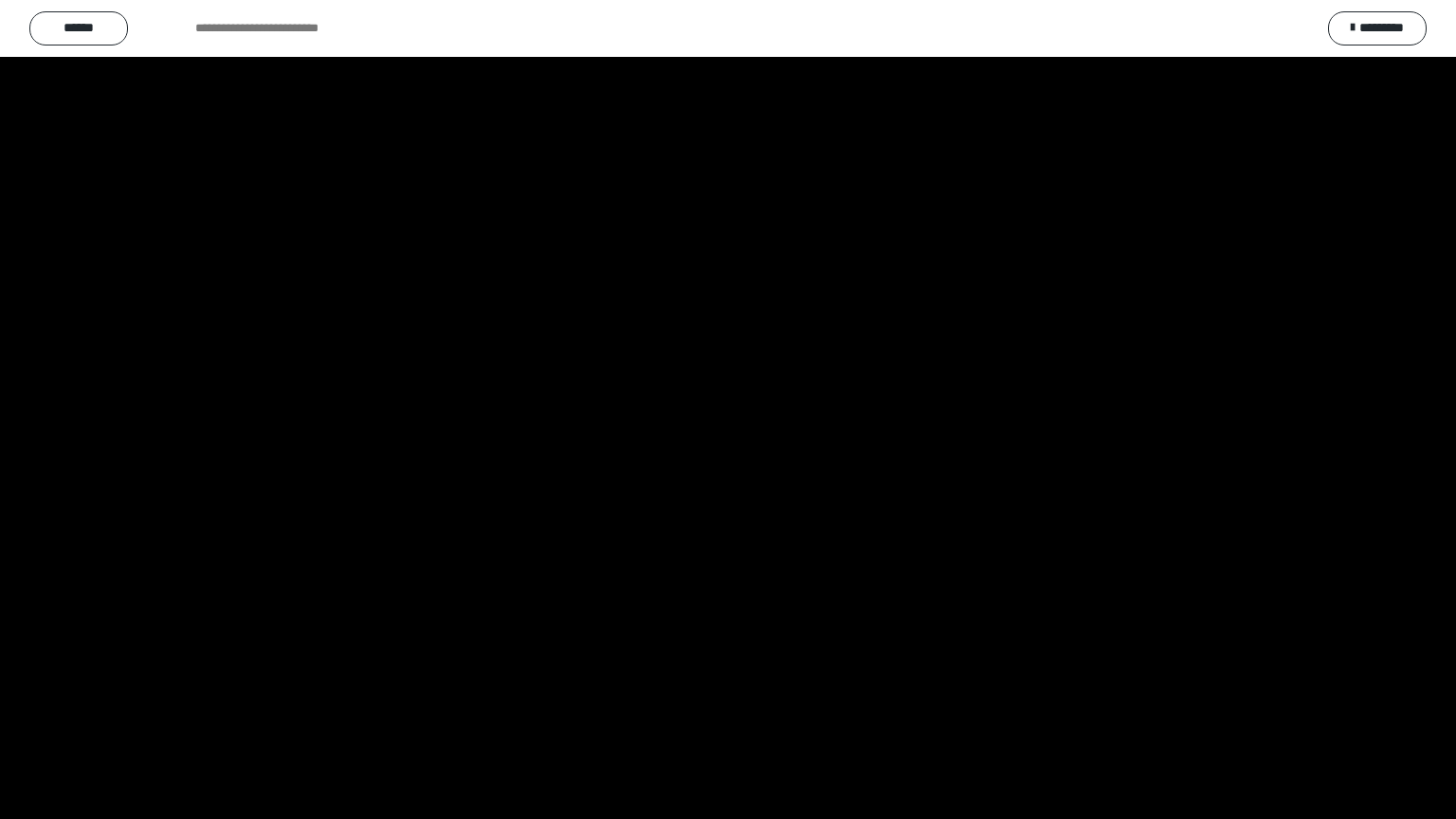 click at bounding box center (728, 410) 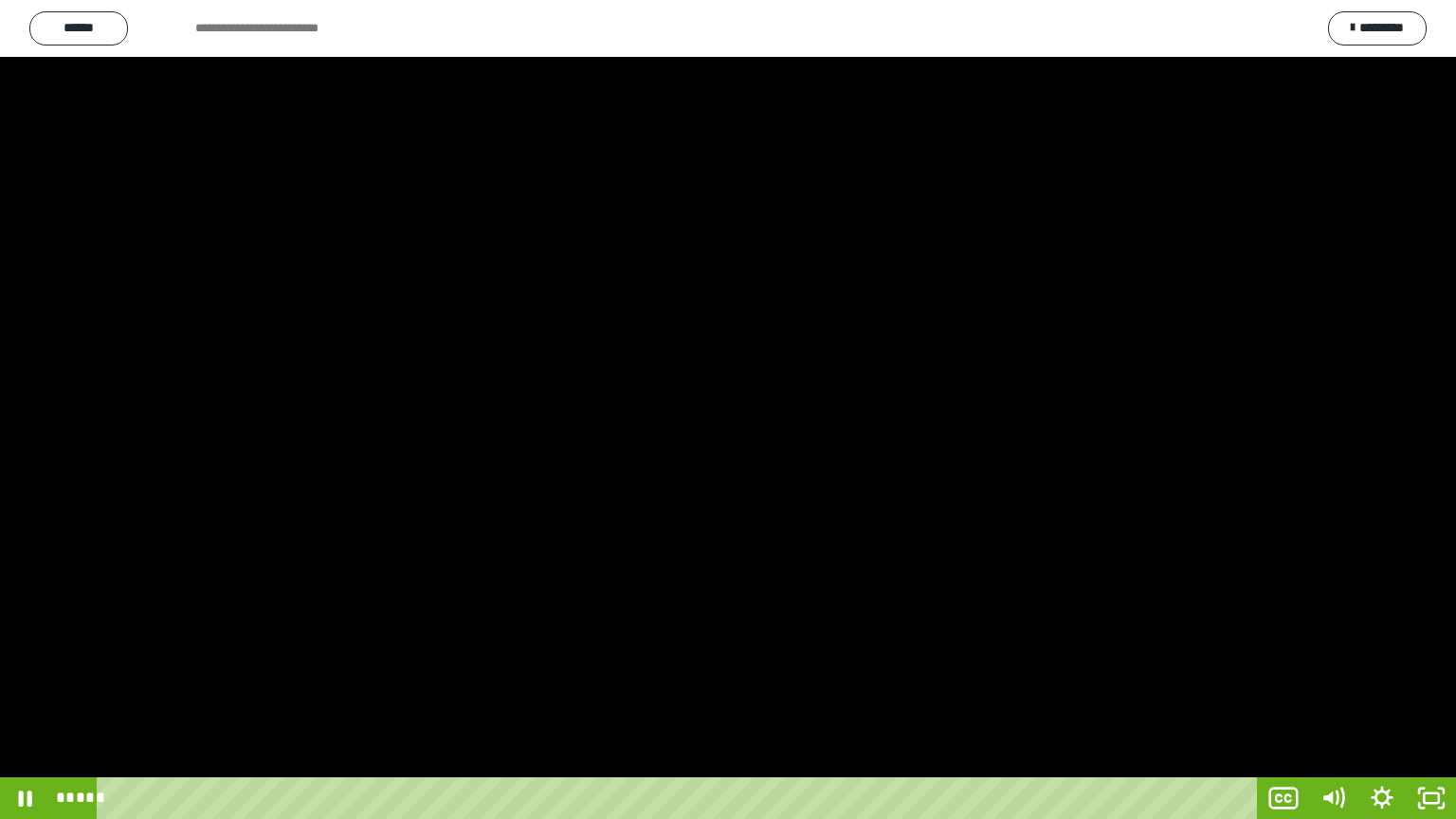 click at bounding box center [728, 410] 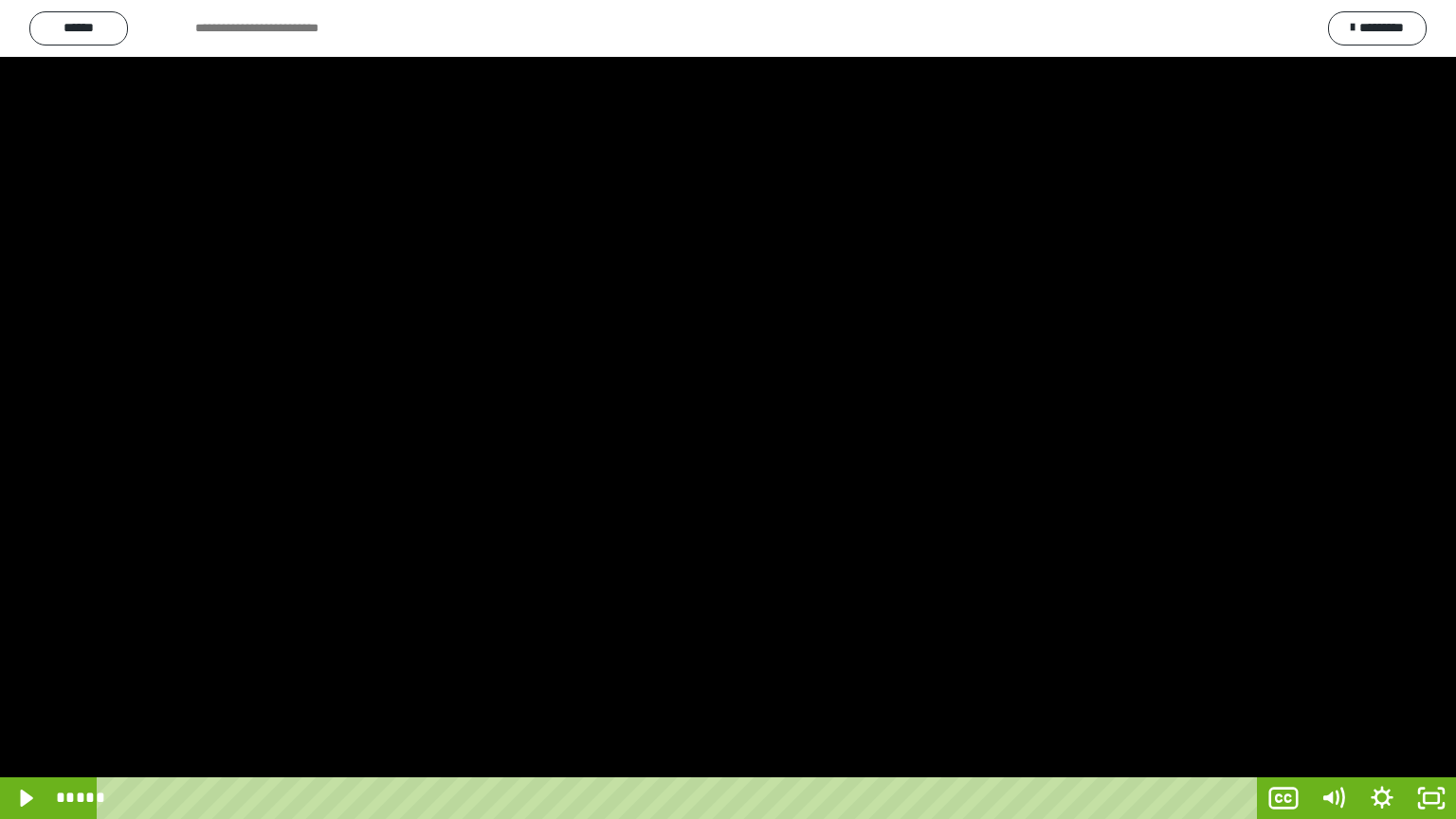click at bounding box center (728, 410) 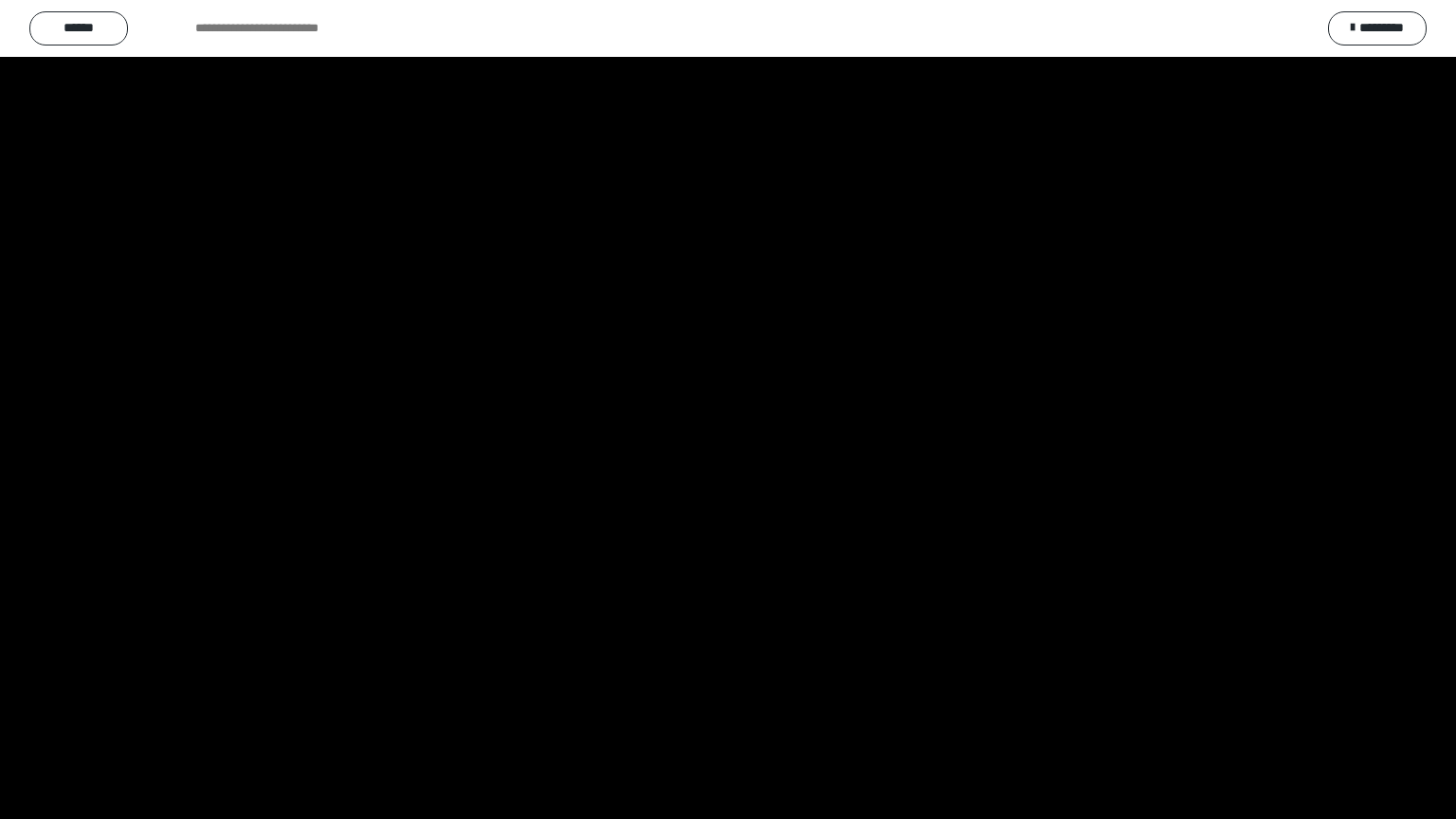 click at bounding box center (728, 410) 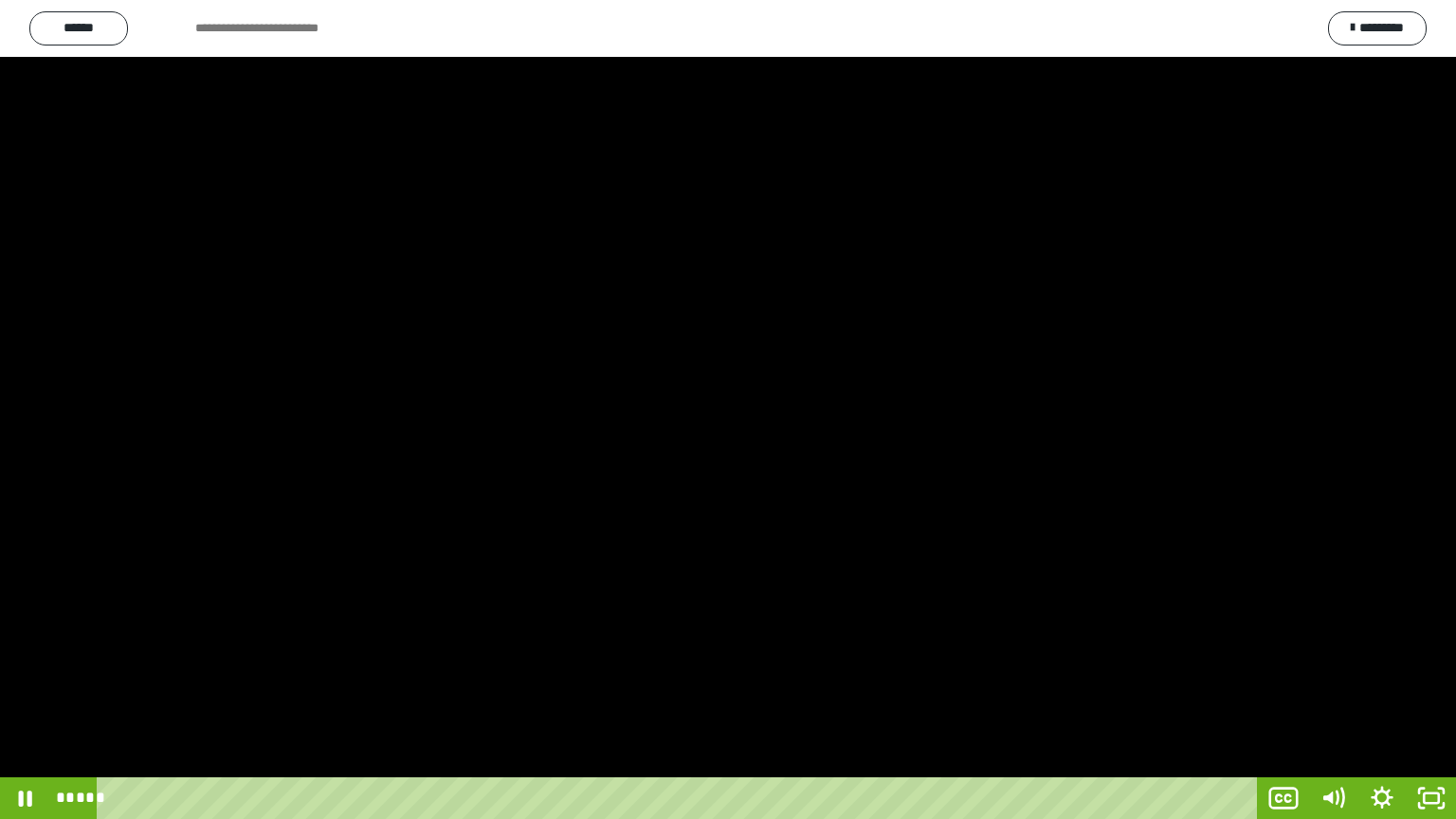 click at bounding box center [728, 410] 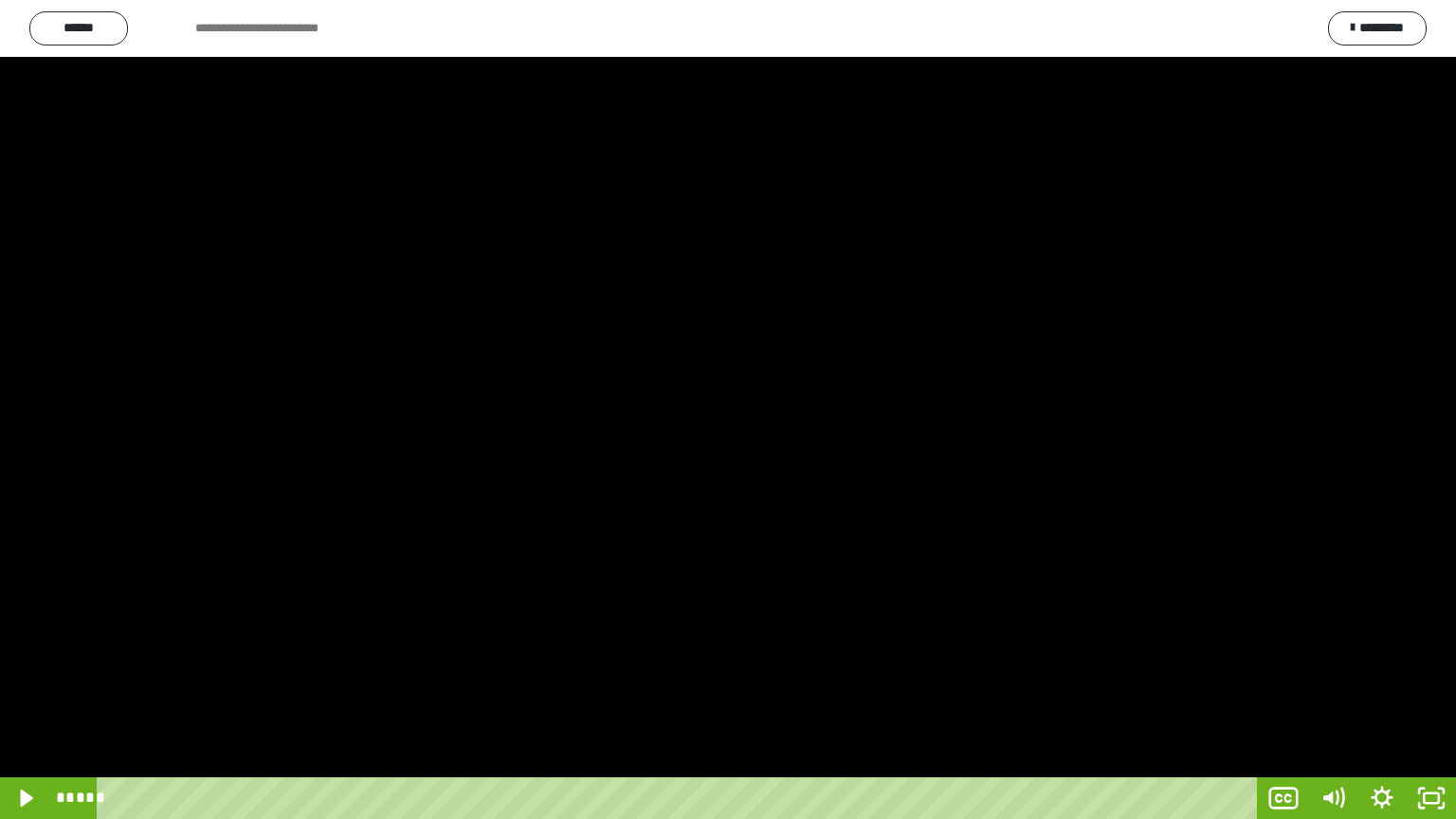 click at bounding box center [728, 410] 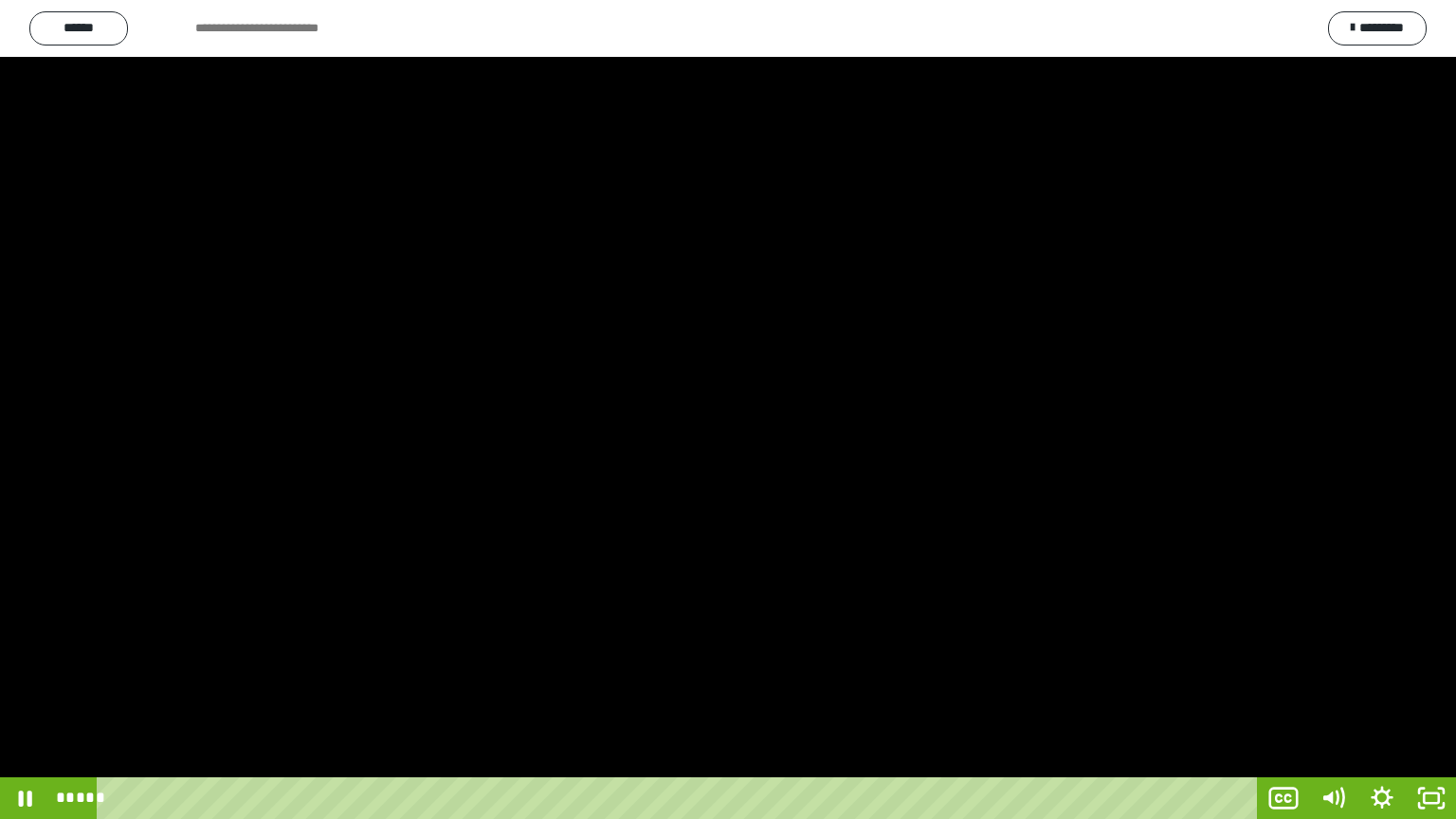click at bounding box center [728, 410] 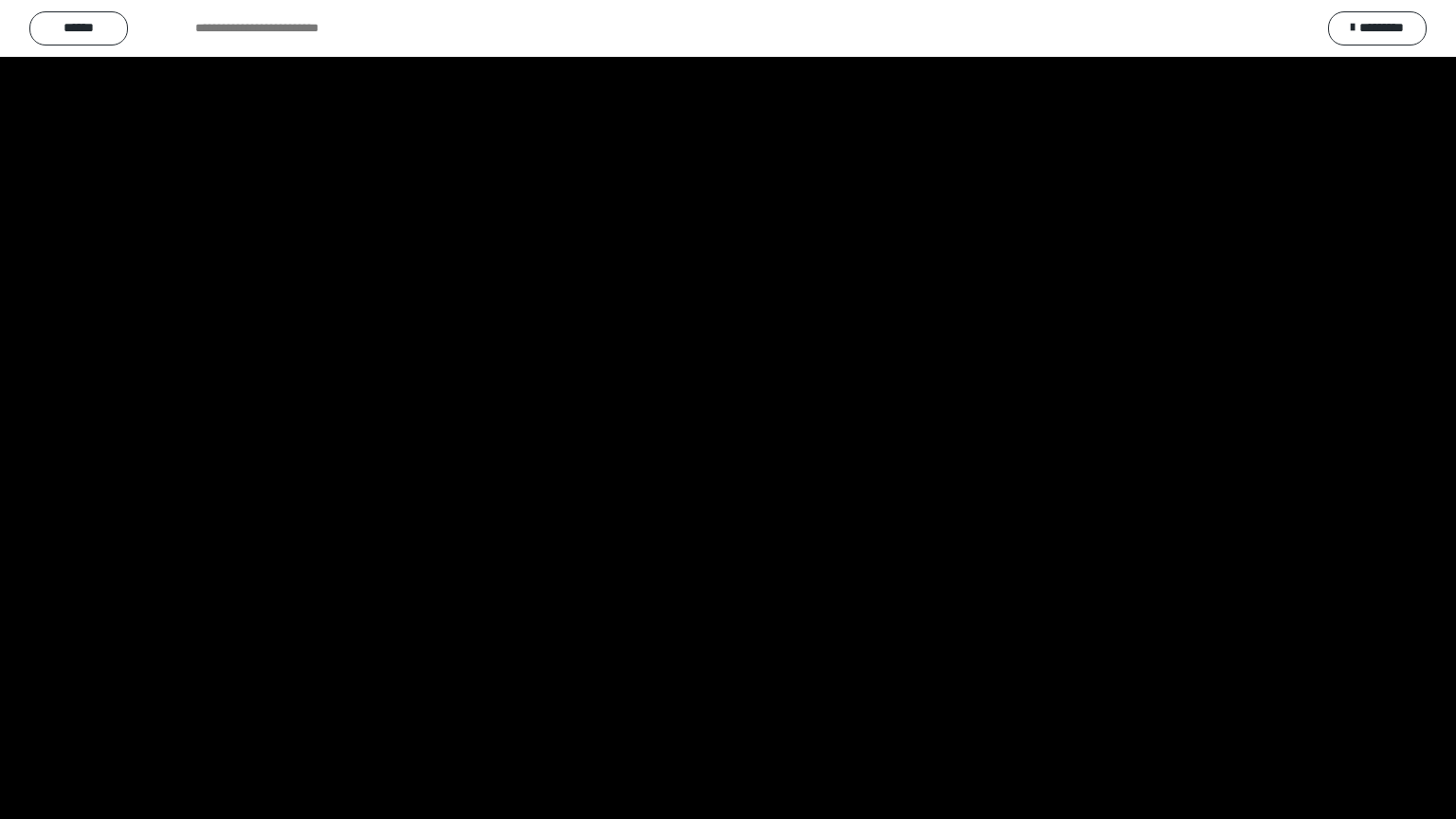 click at bounding box center [728, 410] 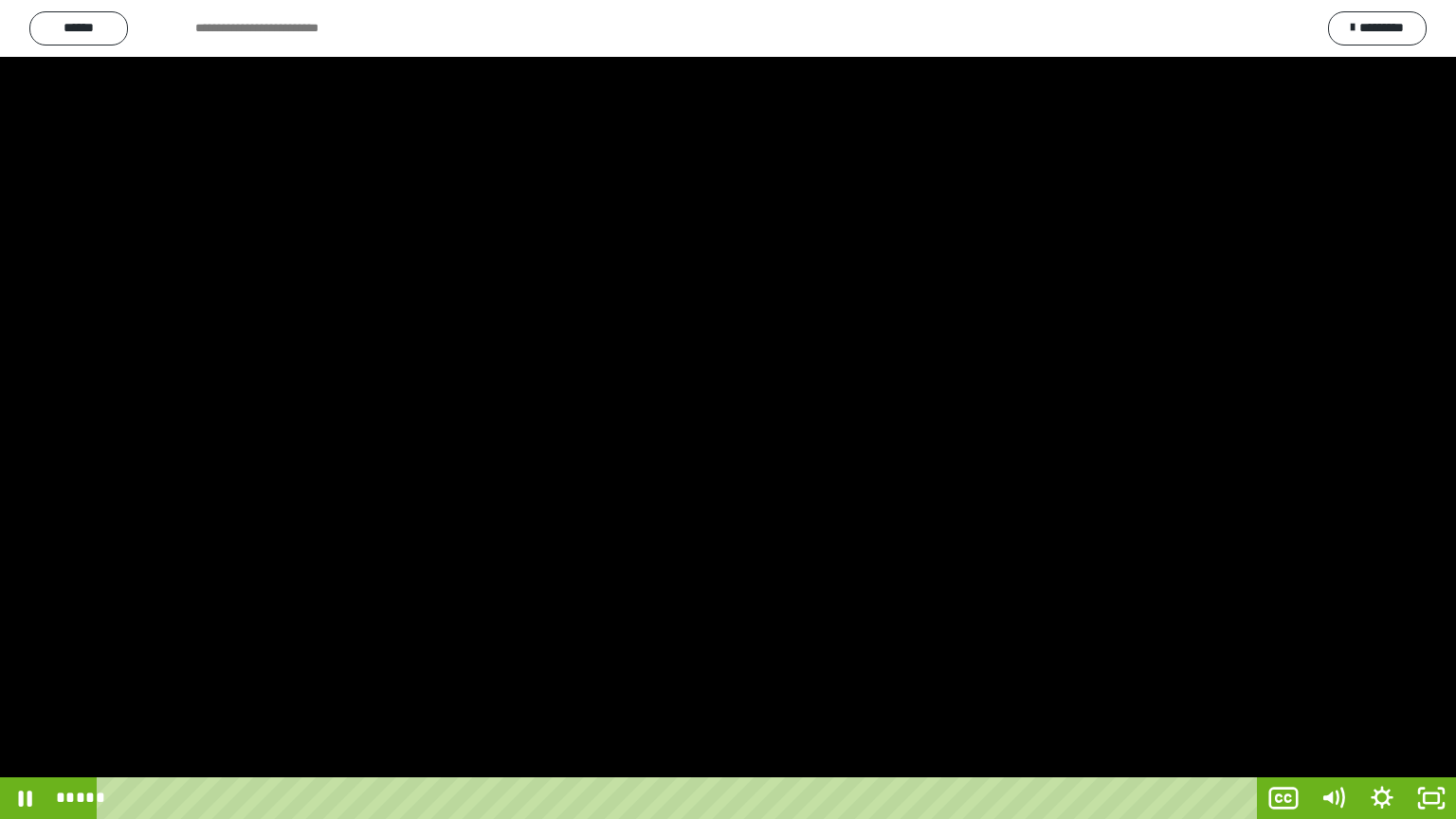 click at bounding box center [728, 410] 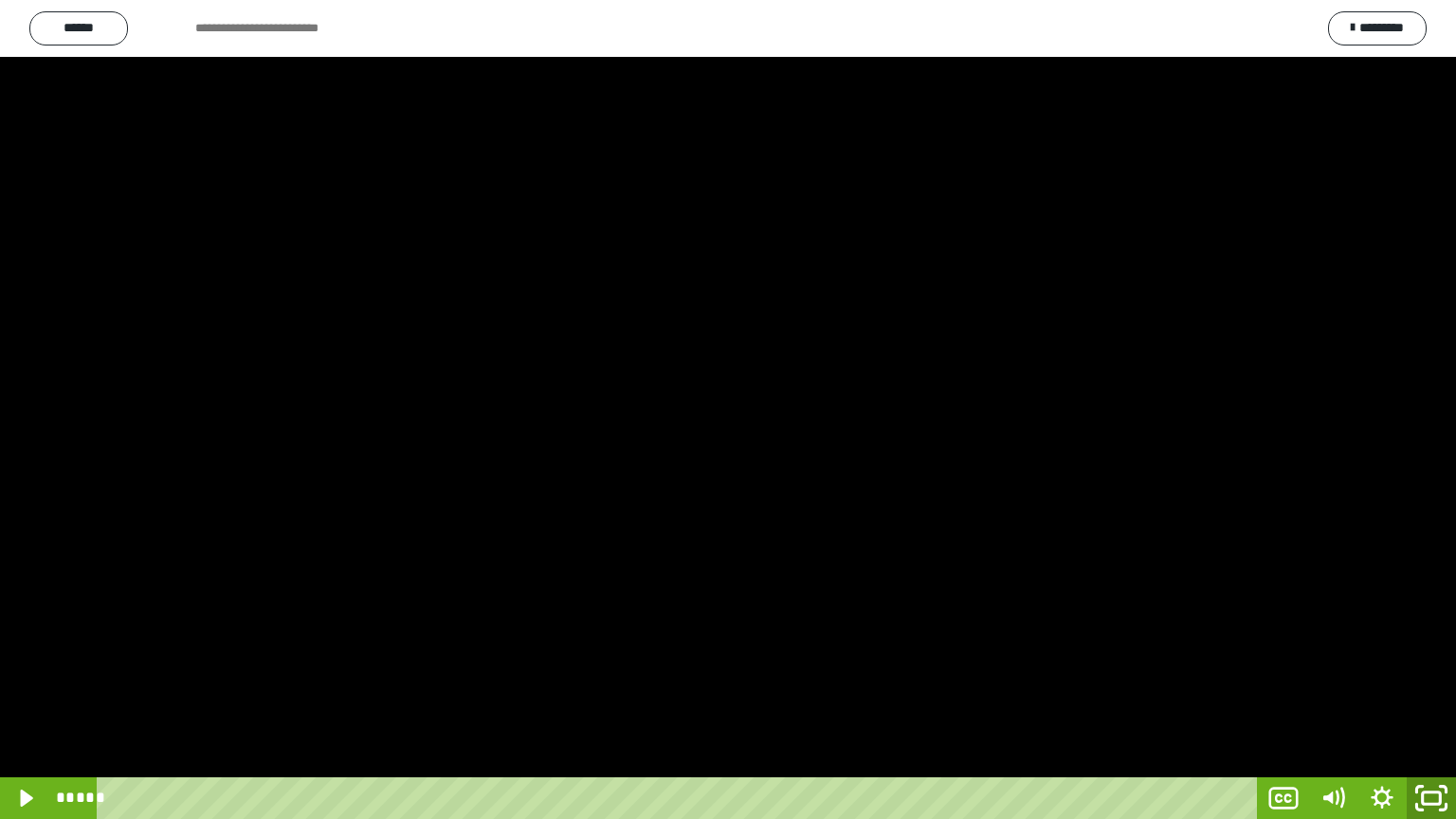 click 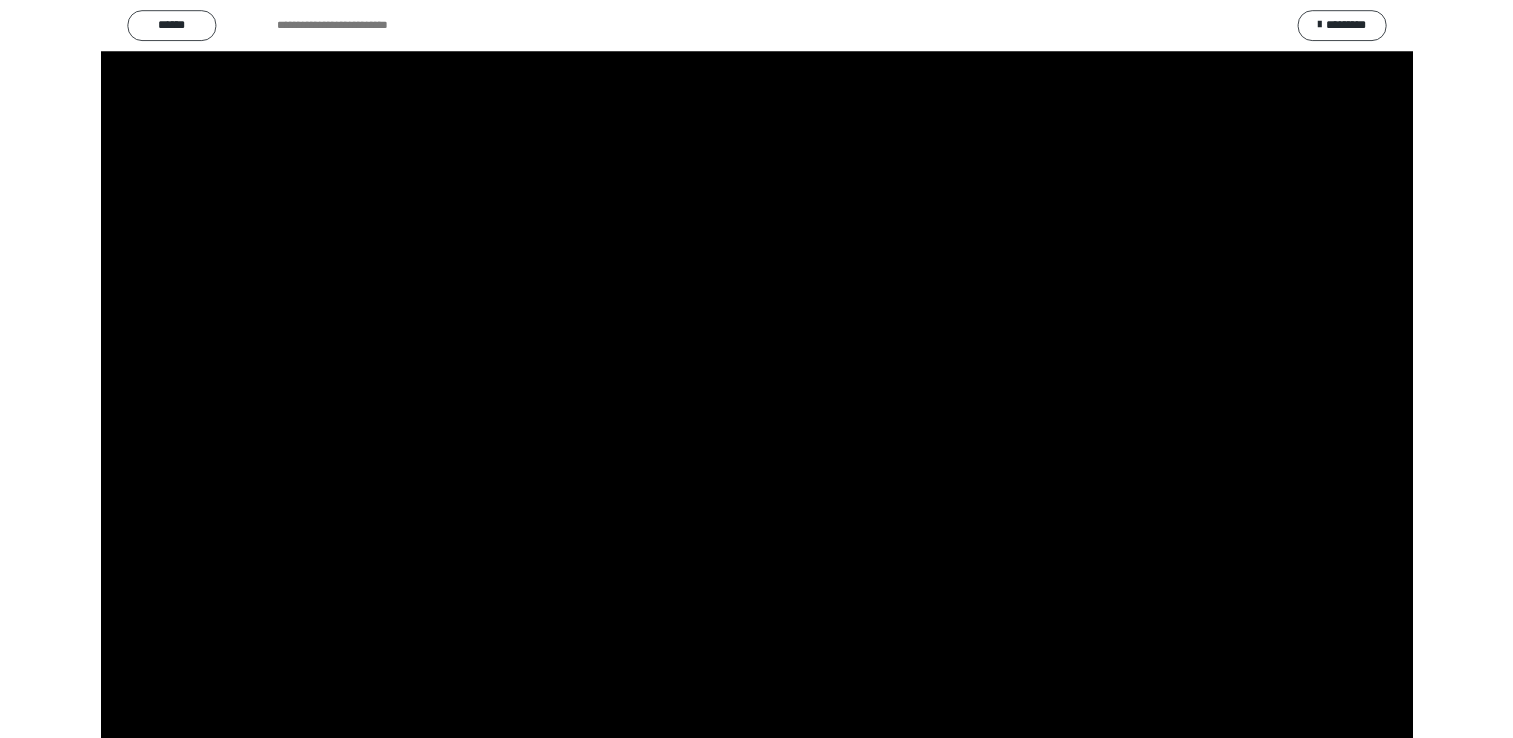 scroll, scrollTop: 3873, scrollLeft: 0, axis: vertical 